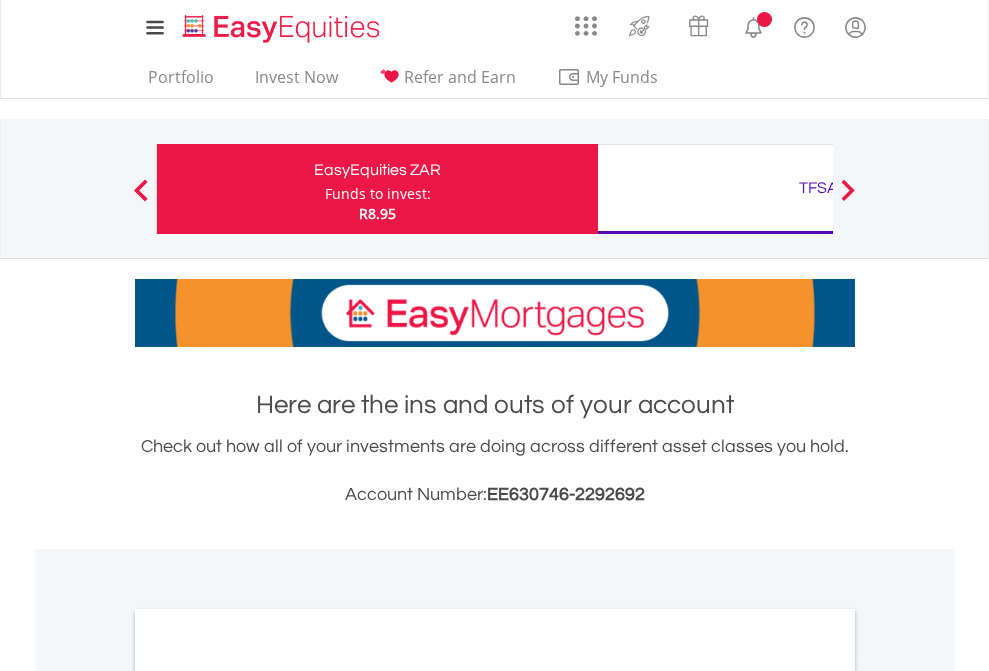 scroll, scrollTop: 0, scrollLeft: 0, axis: both 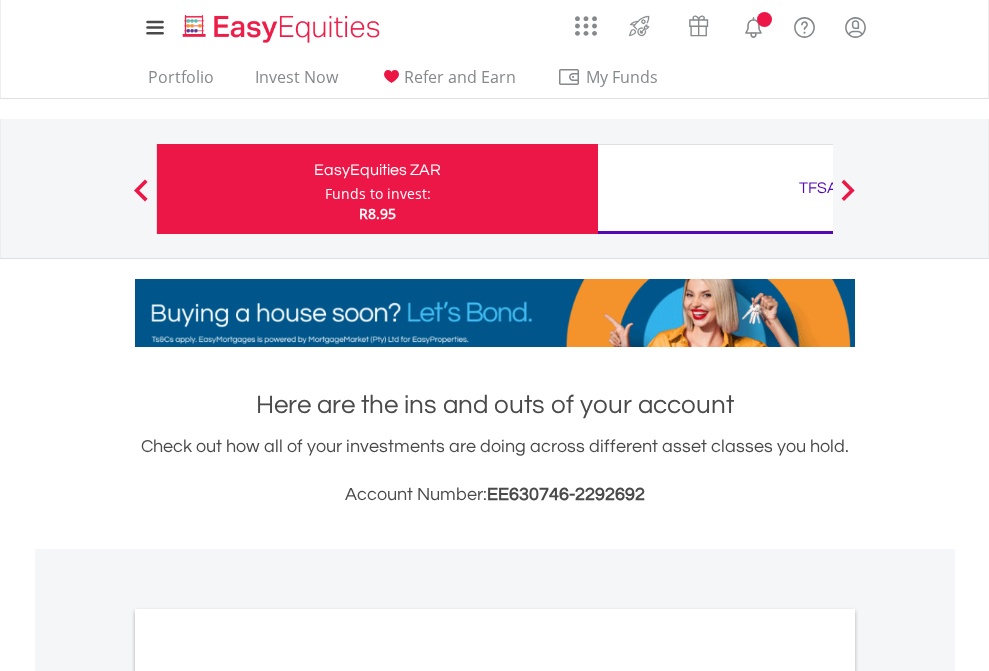 click on "Funds to invest:" at bounding box center [378, 194] 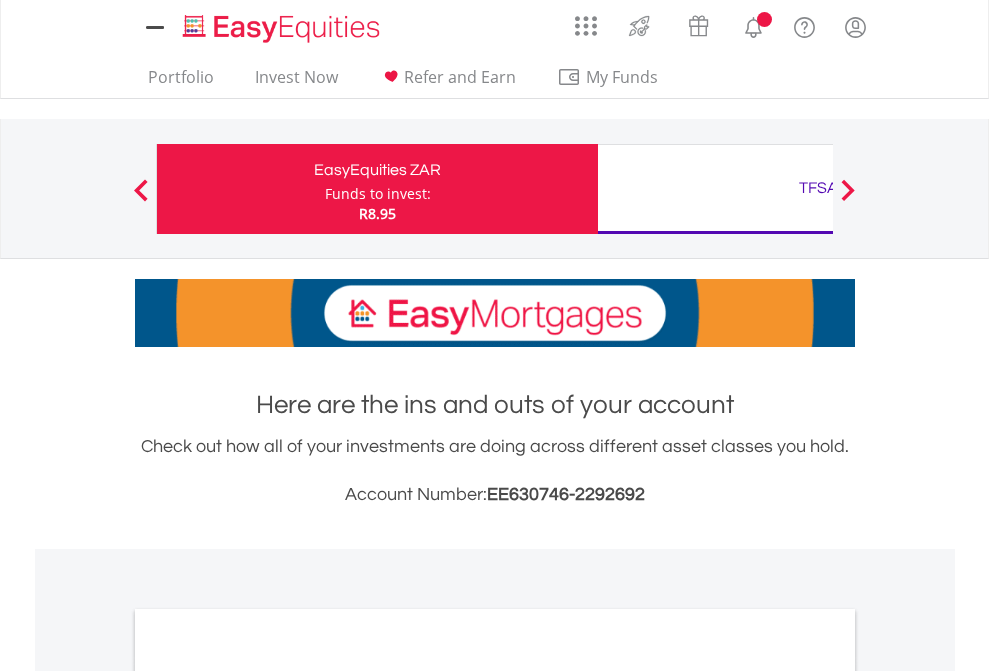 scroll, scrollTop: 0, scrollLeft: 0, axis: both 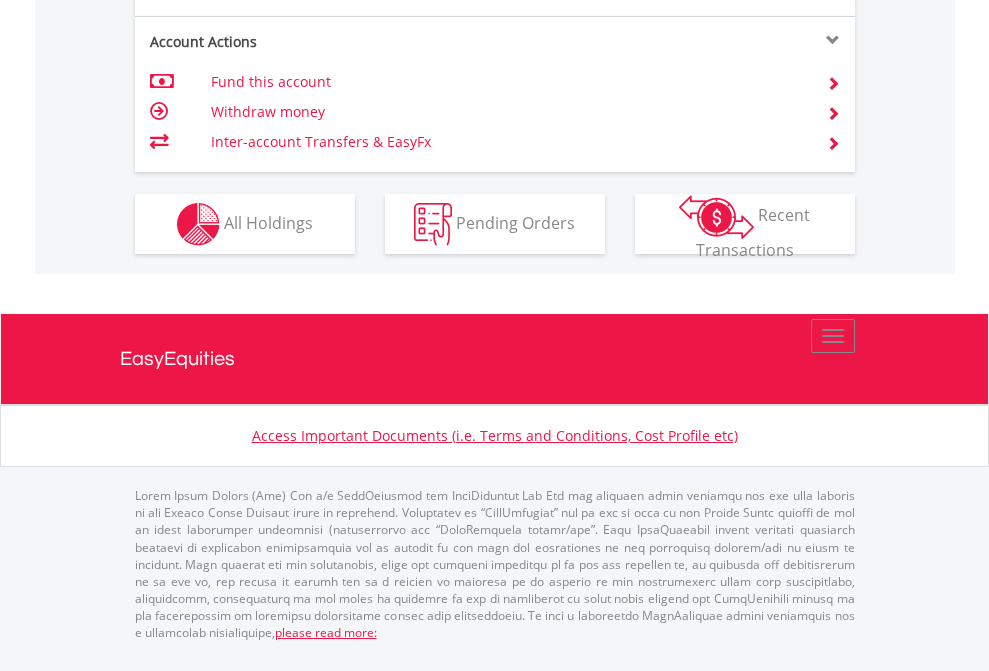click on "Investment types" at bounding box center [706, -337] 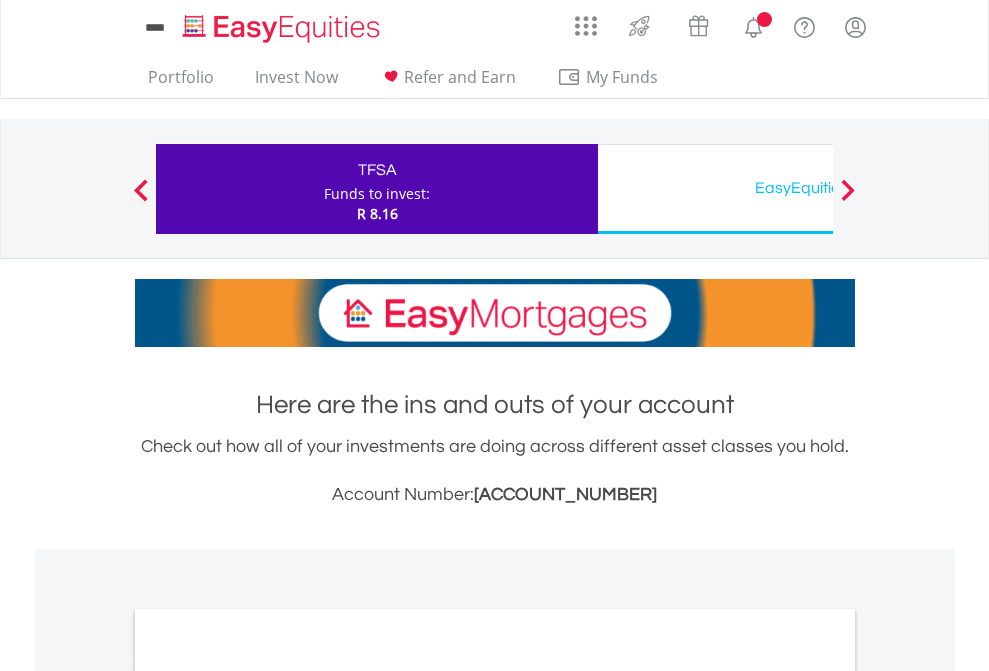 scroll, scrollTop: 0, scrollLeft: 0, axis: both 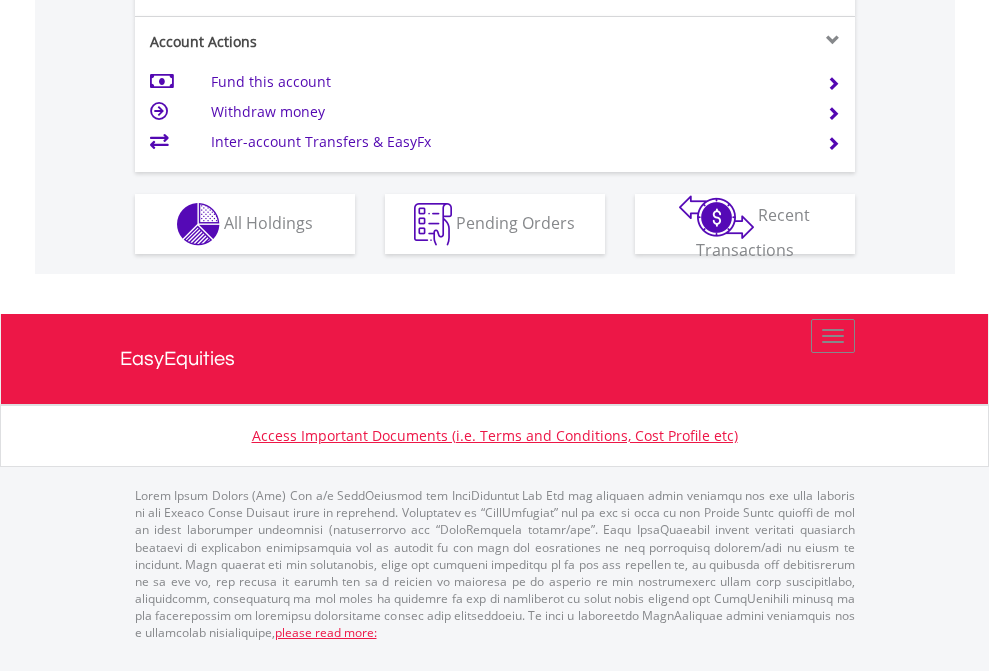 click on "Investment types" at bounding box center (706, -337) 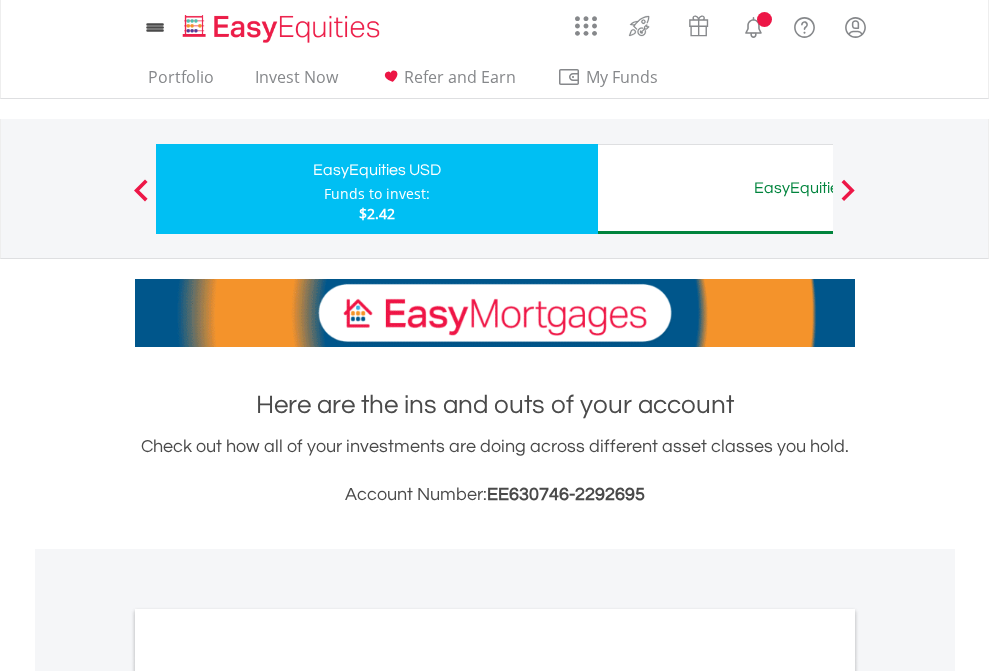 scroll, scrollTop: 0, scrollLeft: 0, axis: both 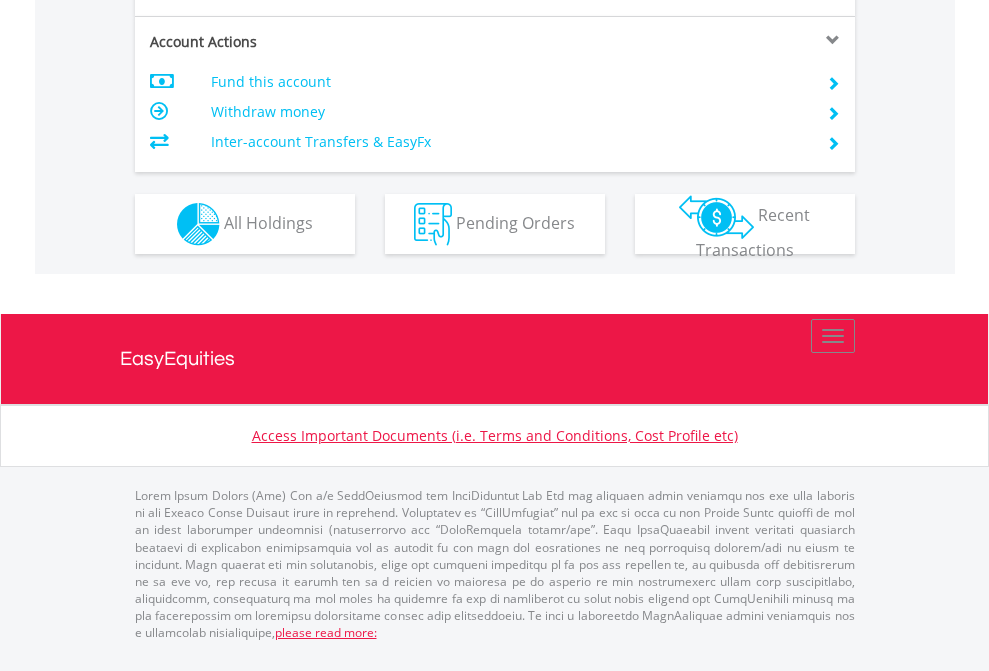 click on "Investment types" at bounding box center [706, -337] 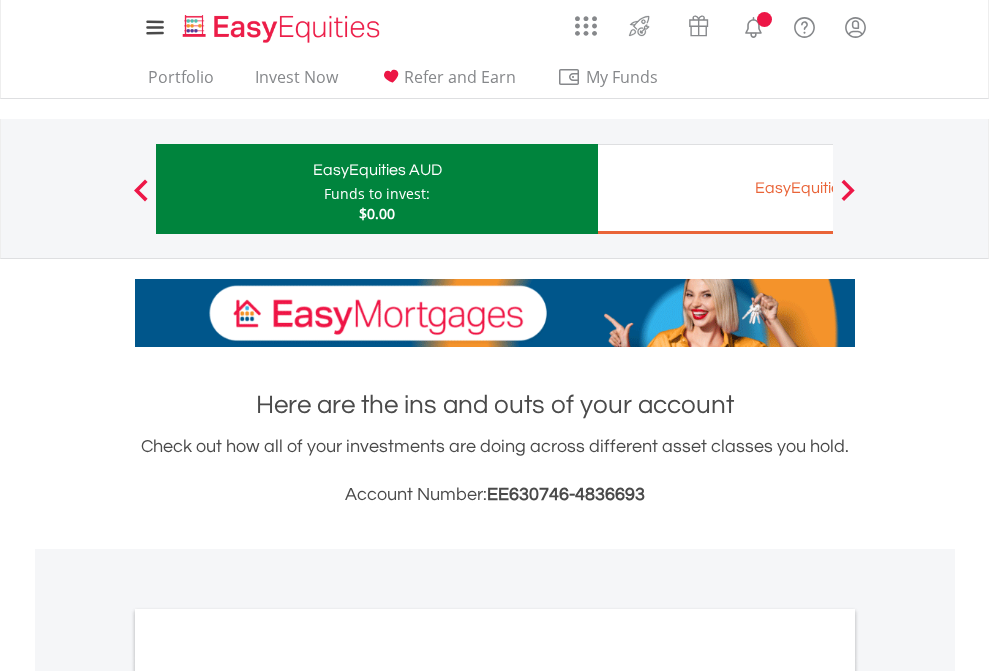 scroll, scrollTop: 0, scrollLeft: 0, axis: both 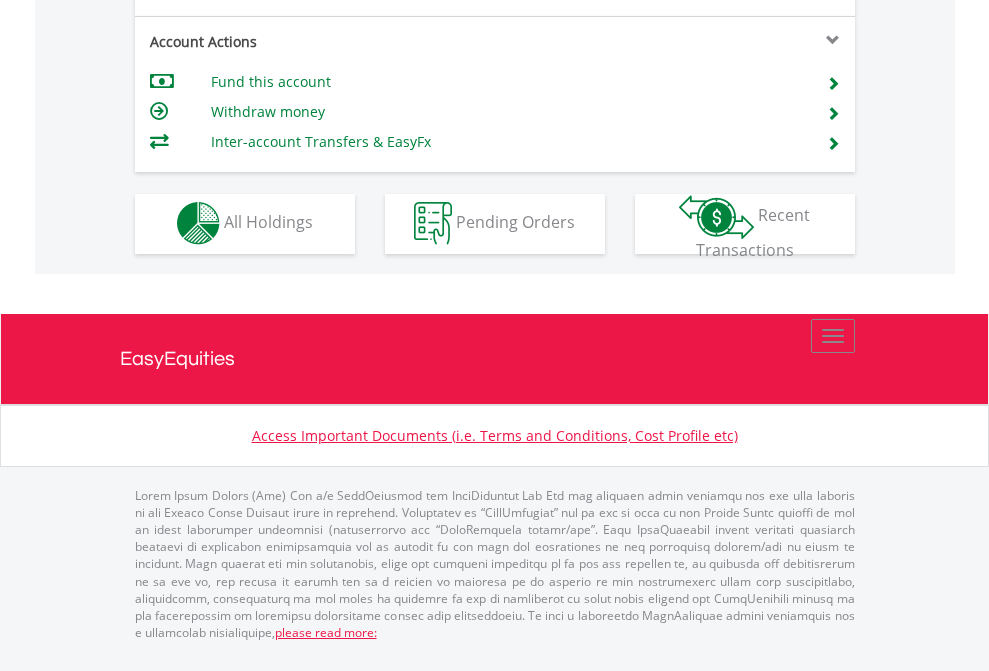 click on "Investment types" at bounding box center (706, -353) 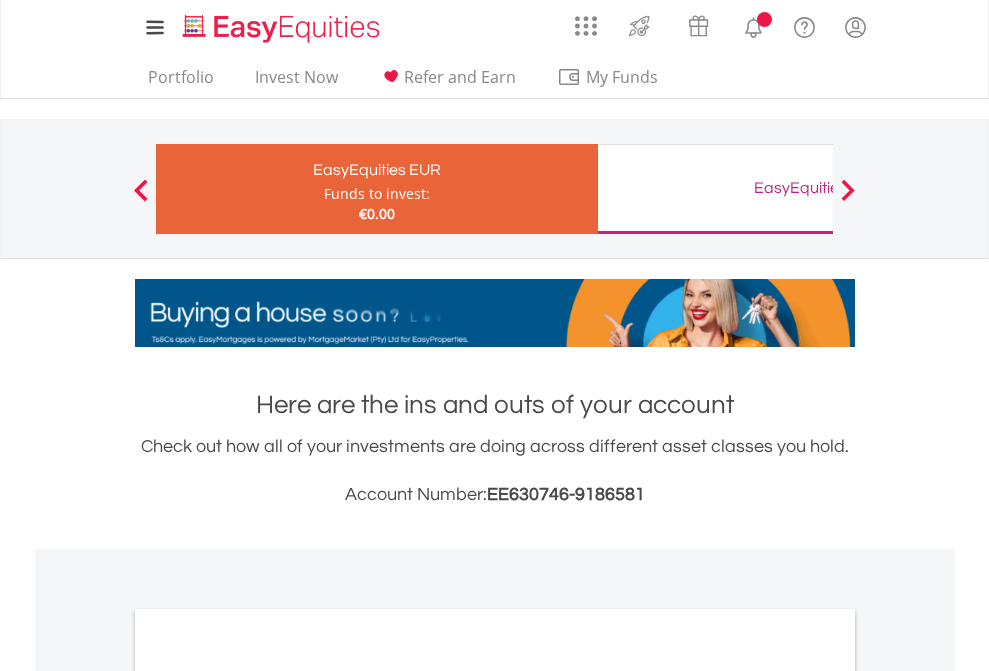 scroll, scrollTop: 0, scrollLeft: 0, axis: both 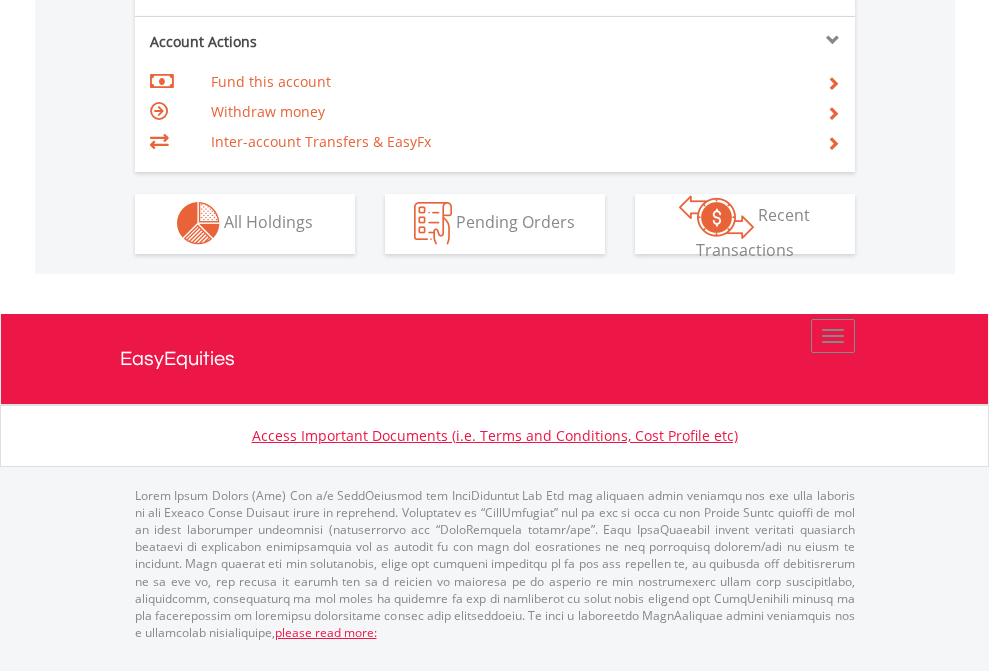 click on "Investment types" at bounding box center (706, -353) 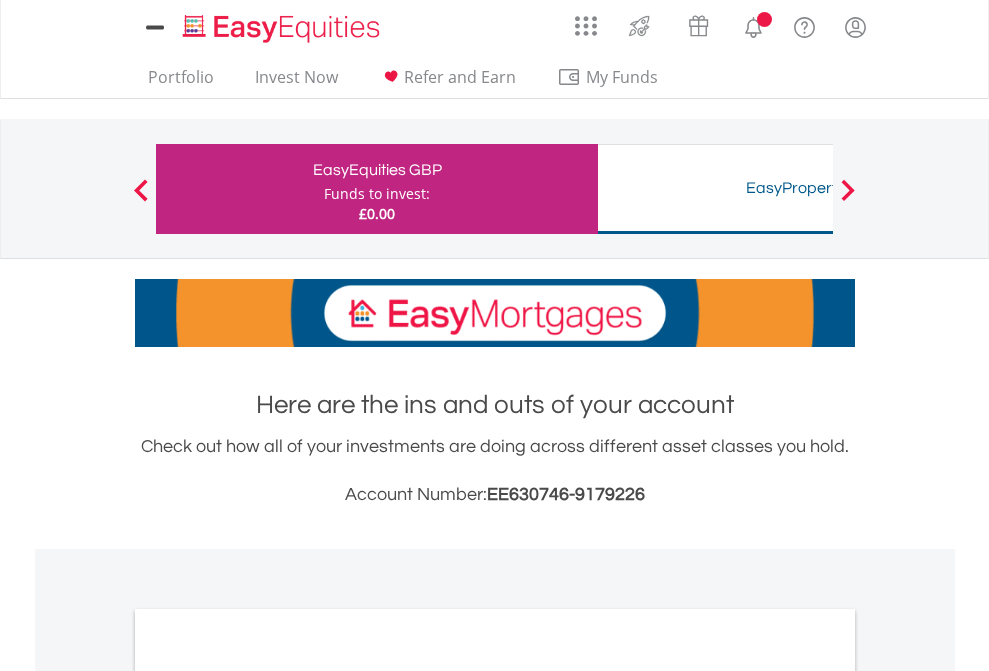 scroll, scrollTop: 0, scrollLeft: 0, axis: both 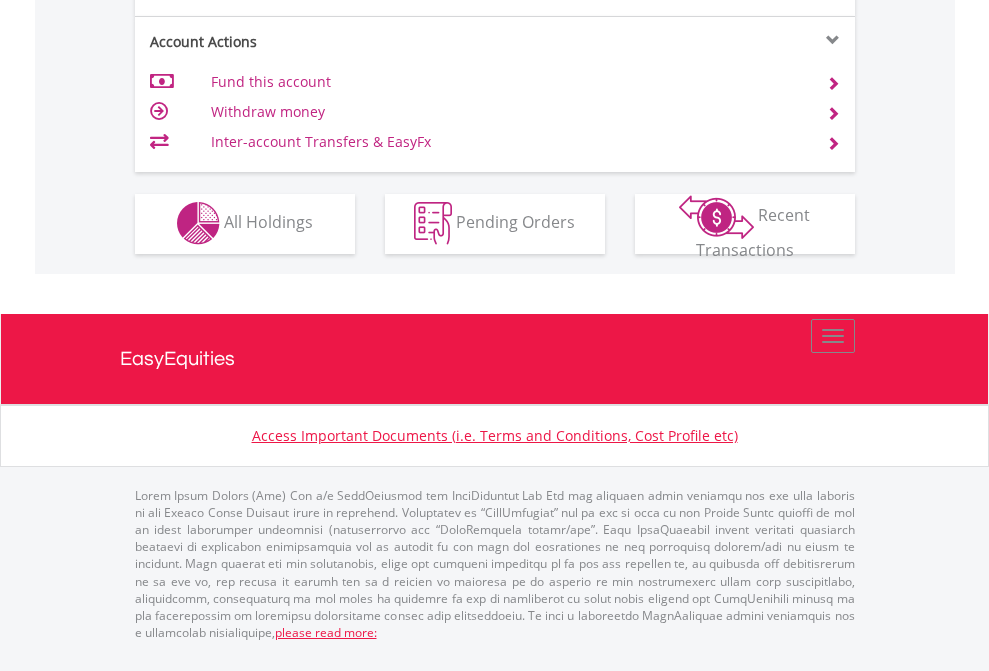 click on "Investment types" at bounding box center [706, -353] 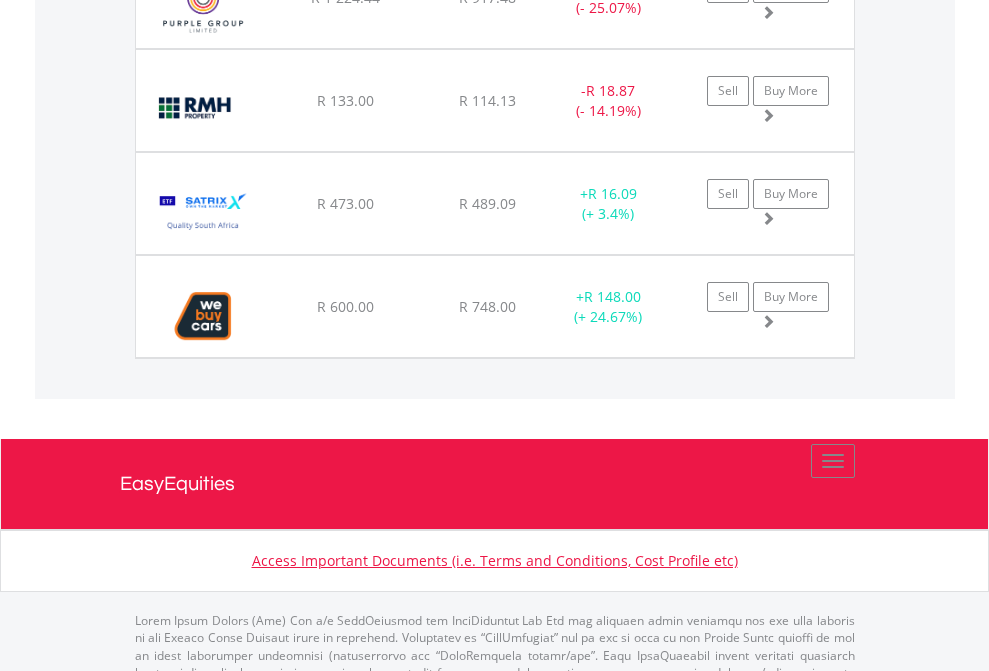 click on "TFSA" at bounding box center (818, -2157) 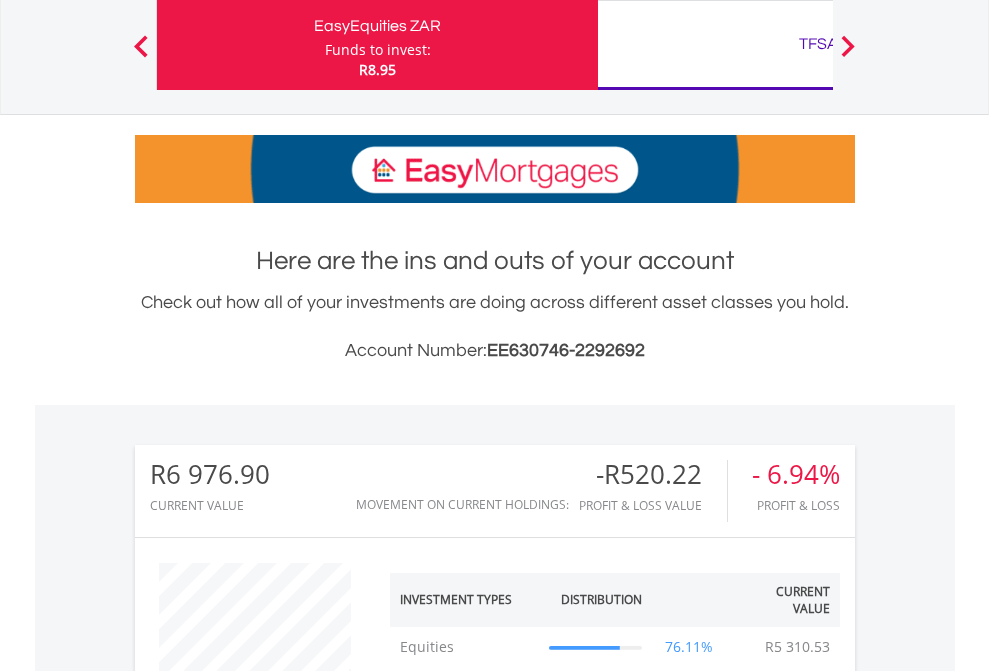 scroll, scrollTop: 999808, scrollLeft: 999687, axis: both 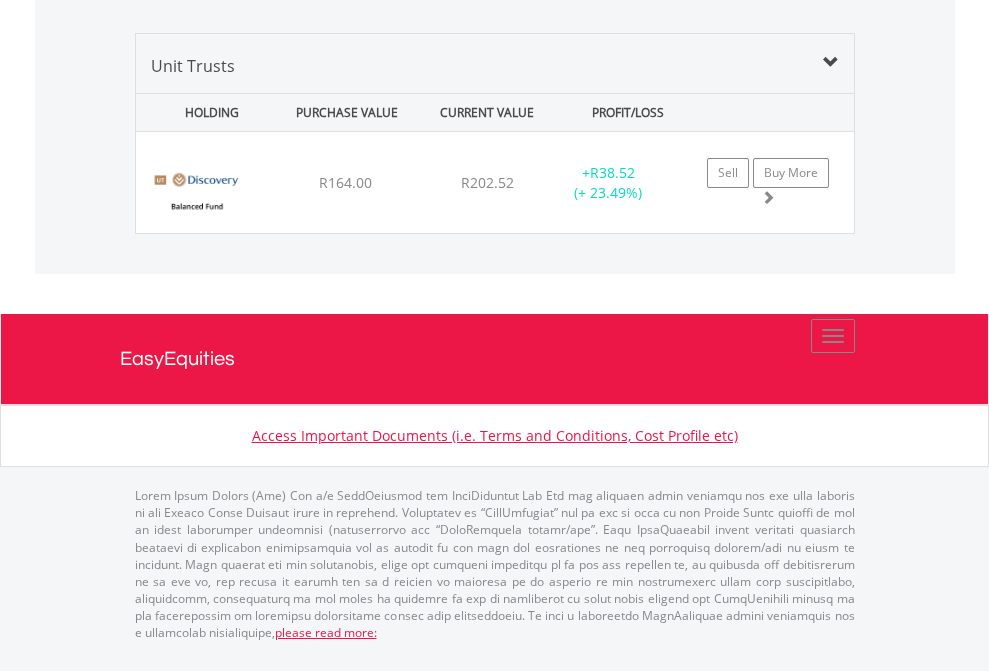 click on "EasyEquities USD" at bounding box center (818, -967) 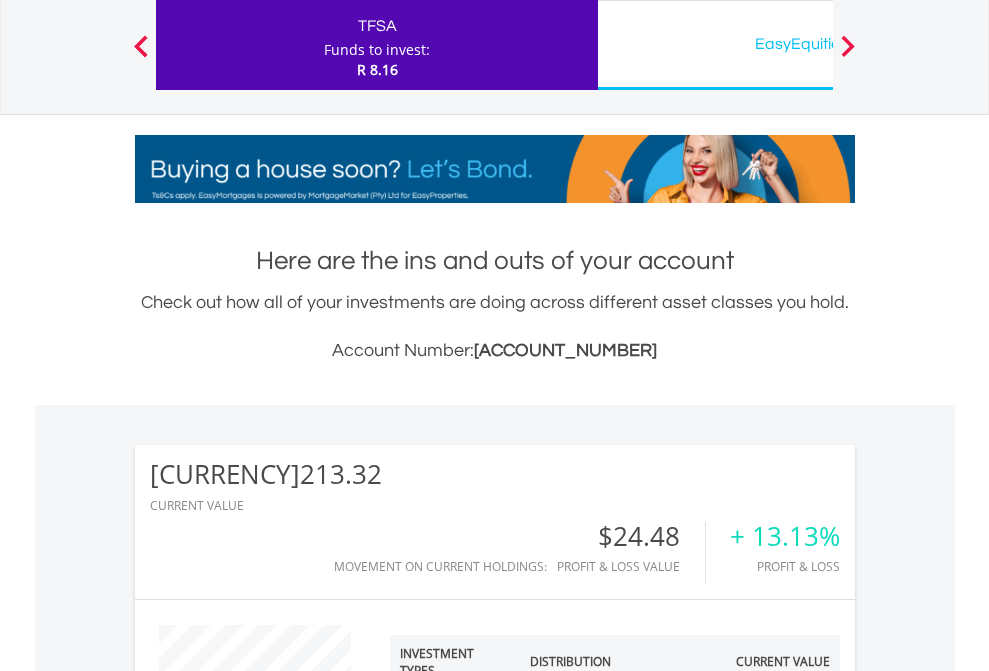 scroll, scrollTop: 999808, scrollLeft: 999687, axis: both 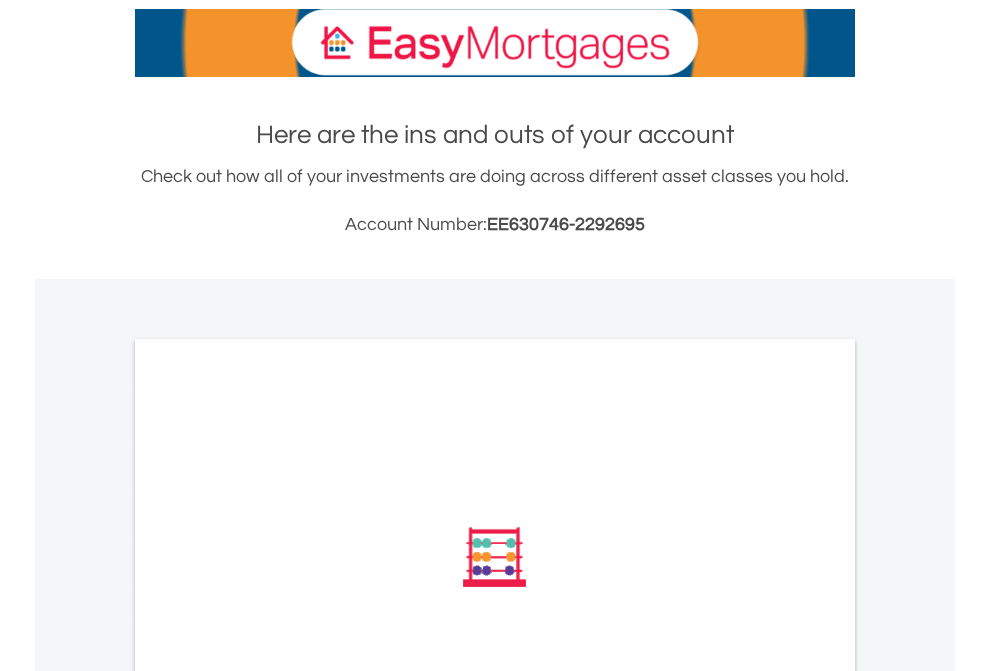 click on "All Holdings" at bounding box center (268, 826) 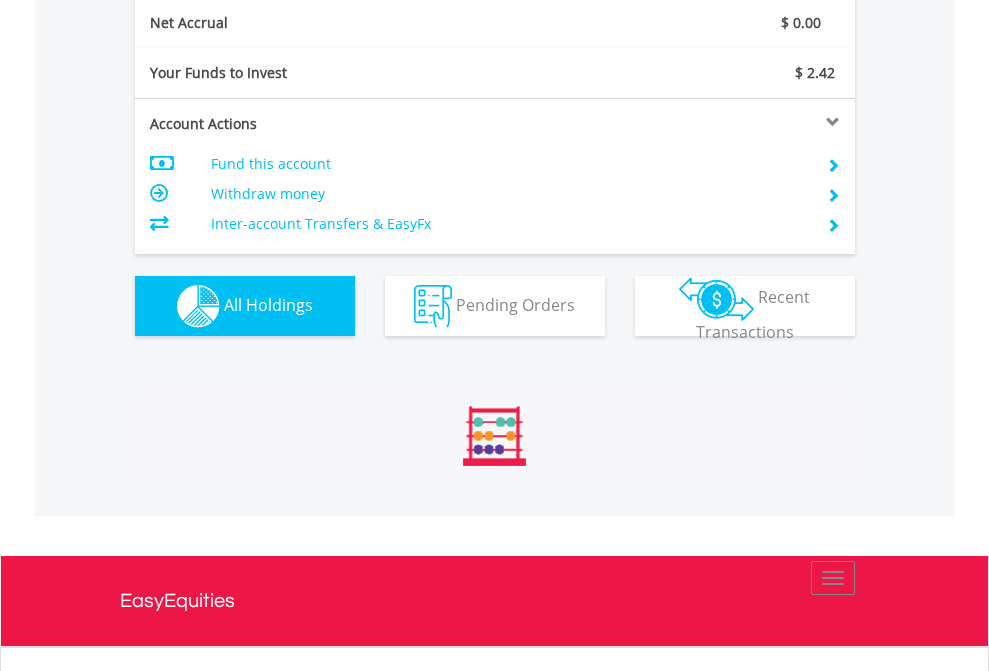 scroll, scrollTop: 999808, scrollLeft: 999687, axis: both 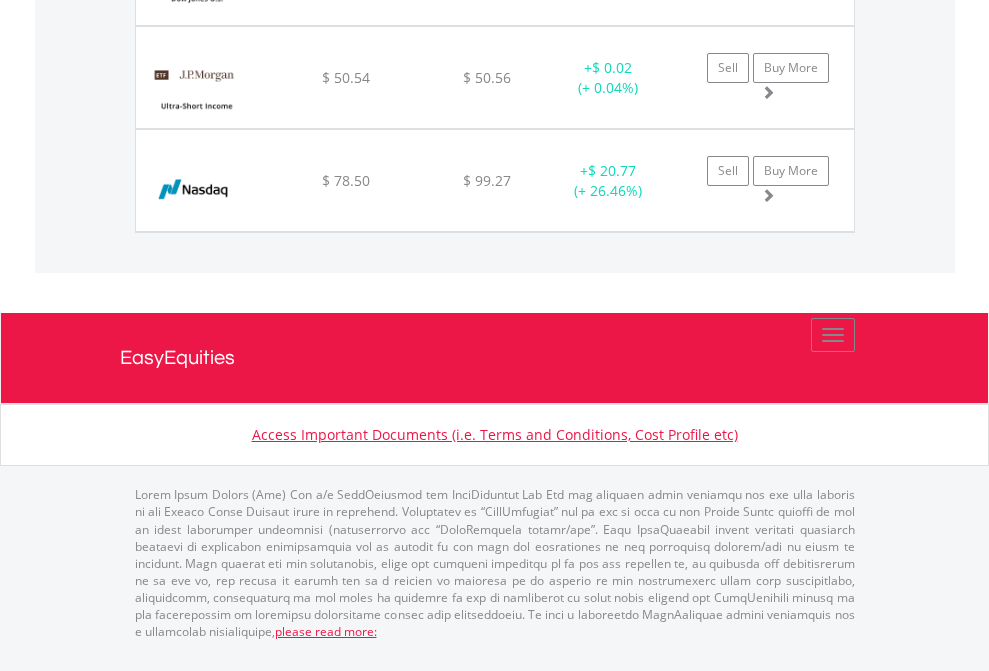 click on "EasyEquities AUD" at bounding box center [818, -1585] 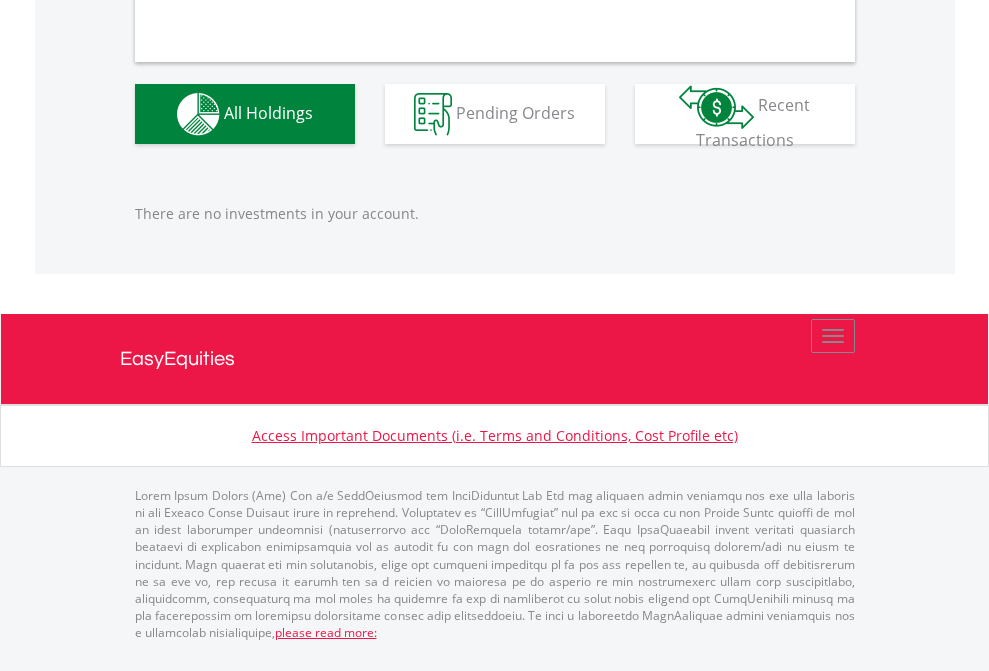 scroll, scrollTop: 1980, scrollLeft: 0, axis: vertical 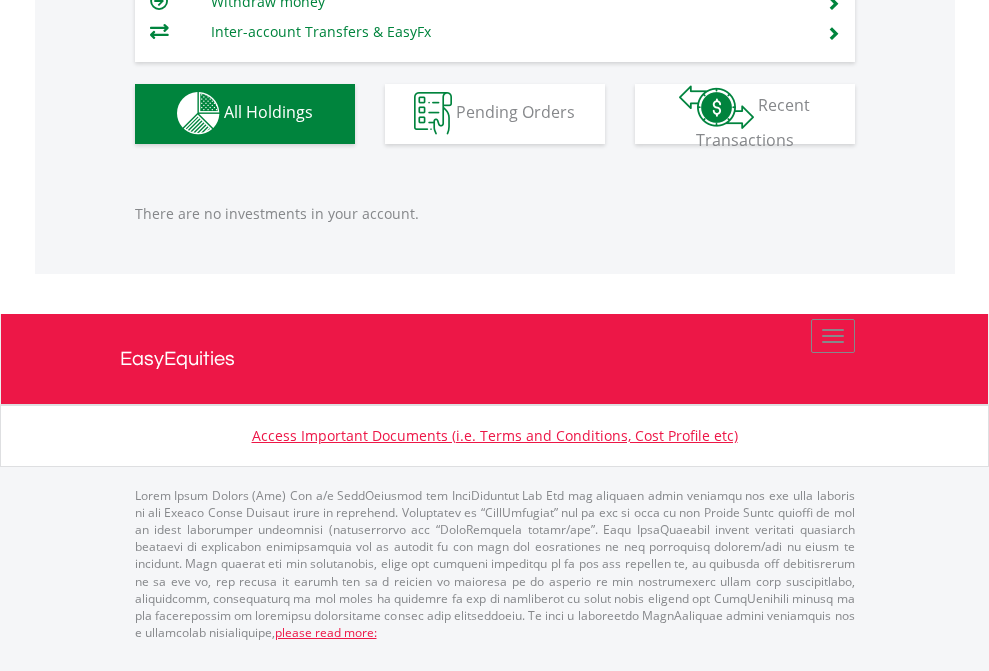 click on "EasyEquities EUR" at bounding box center [818, -1142] 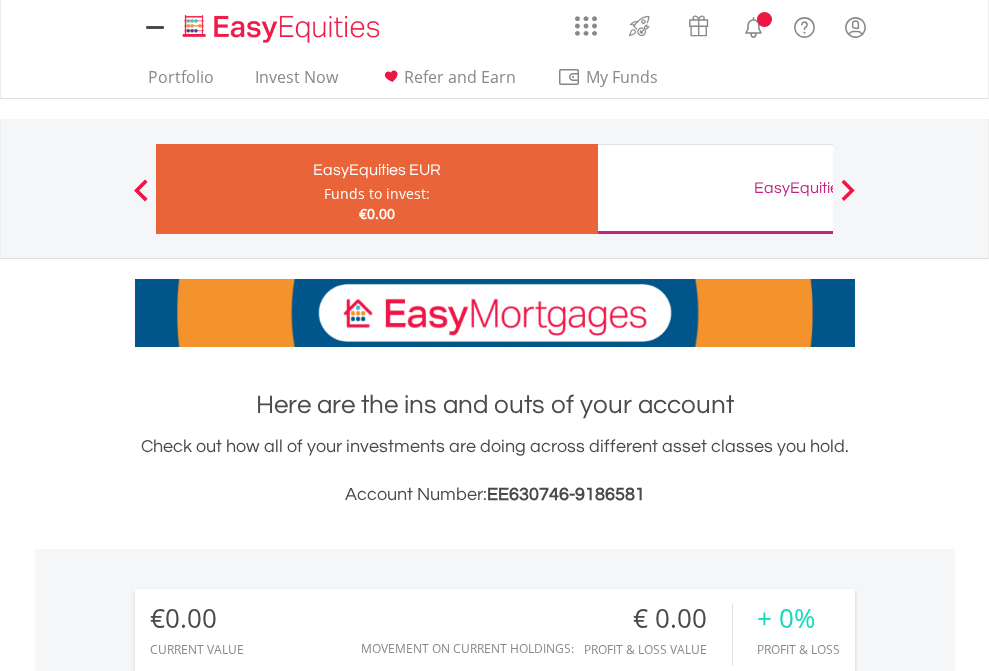 scroll, scrollTop: 0, scrollLeft: 0, axis: both 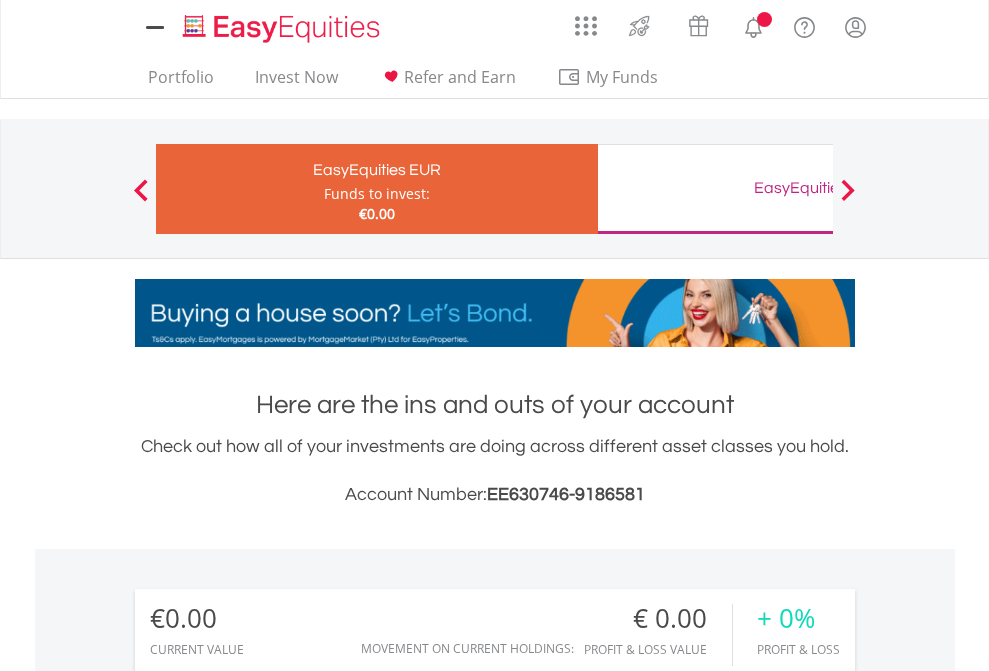 click on "All Holdings" at bounding box center (268, 1442) 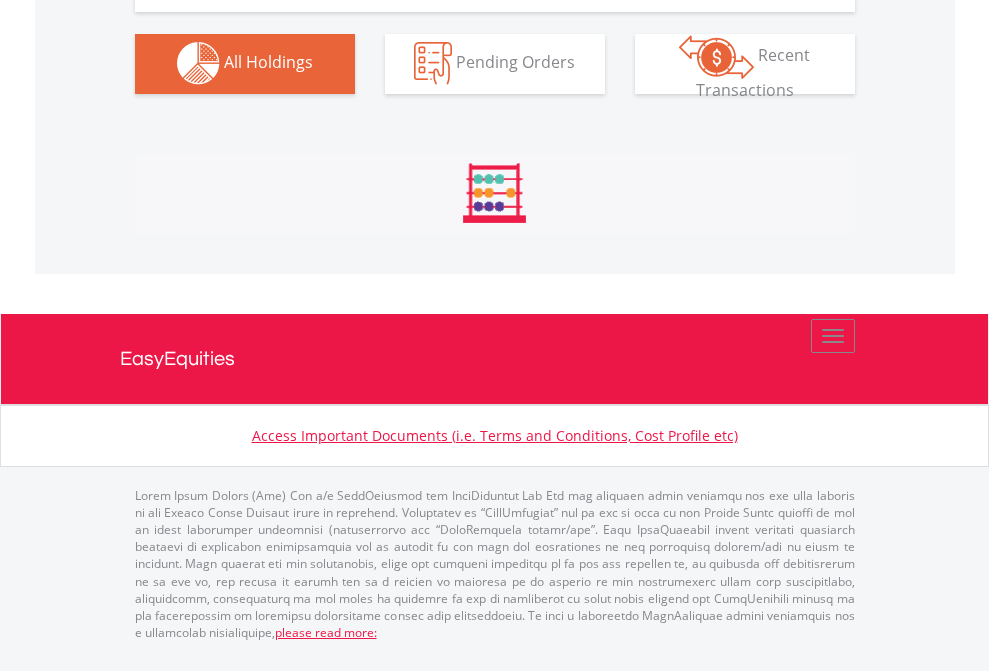 scroll, scrollTop: 1980, scrollLeft: 0, axis: vertical 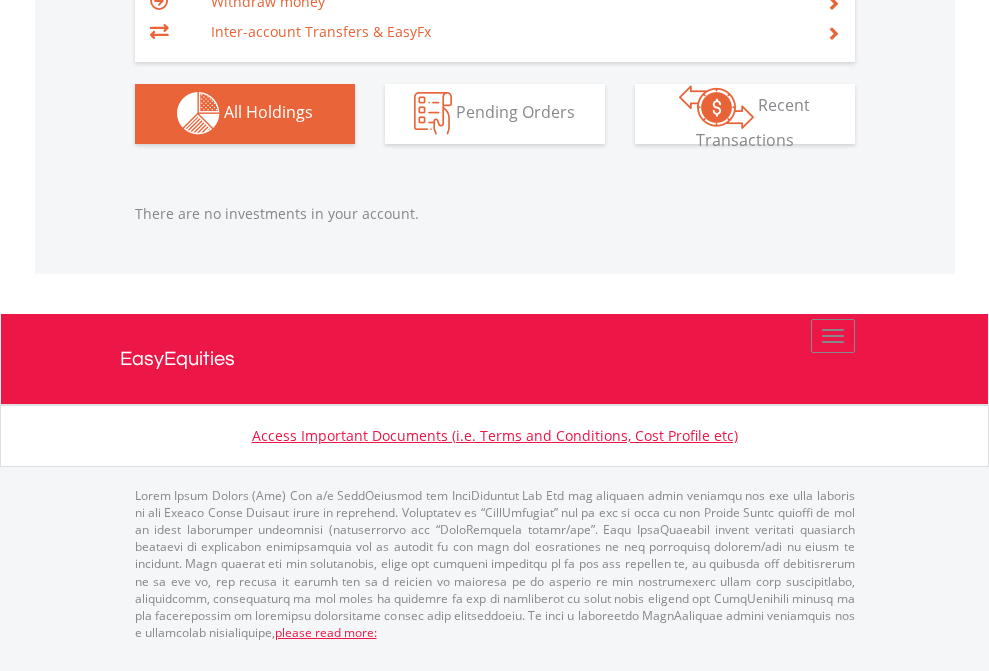 click on "EasyEquities GBP" at bounding box center (818, -1142) 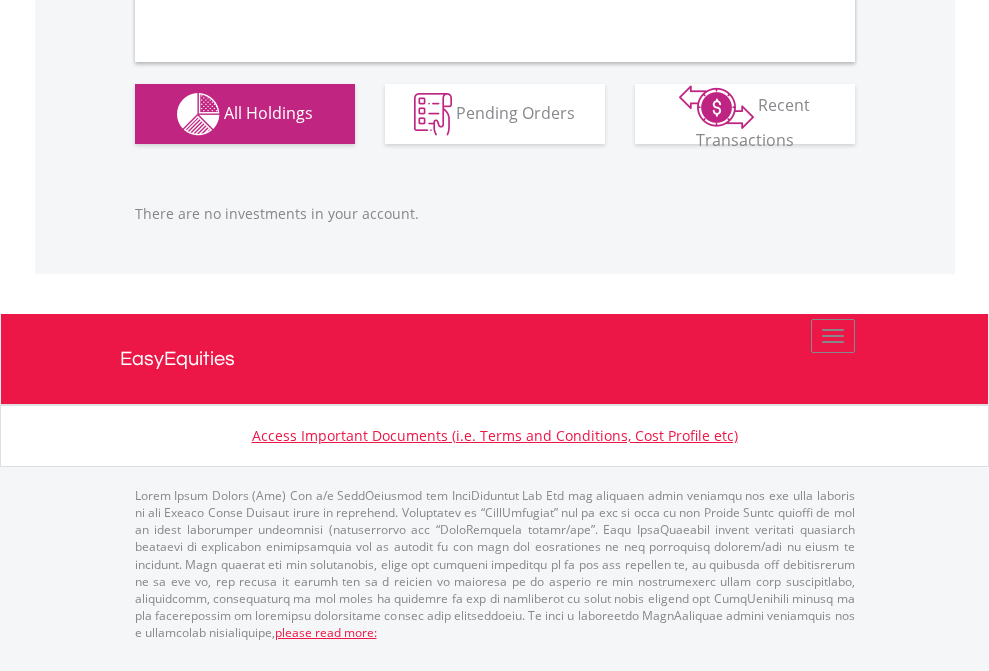 scroll, scrollTop: 1980, scrollLeft: 0, axis: vertical 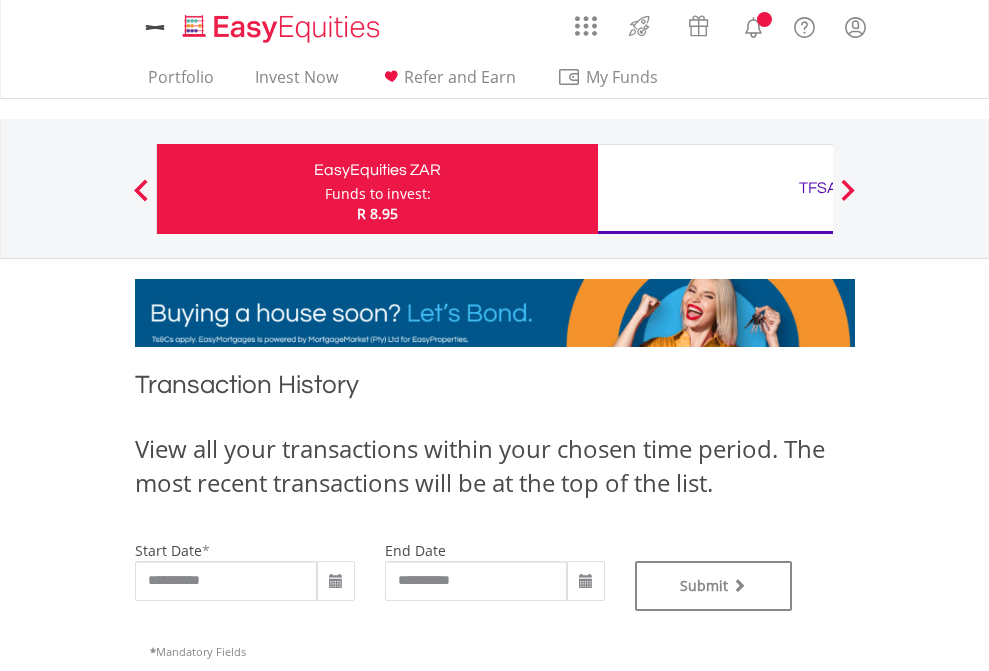 type on "**********" 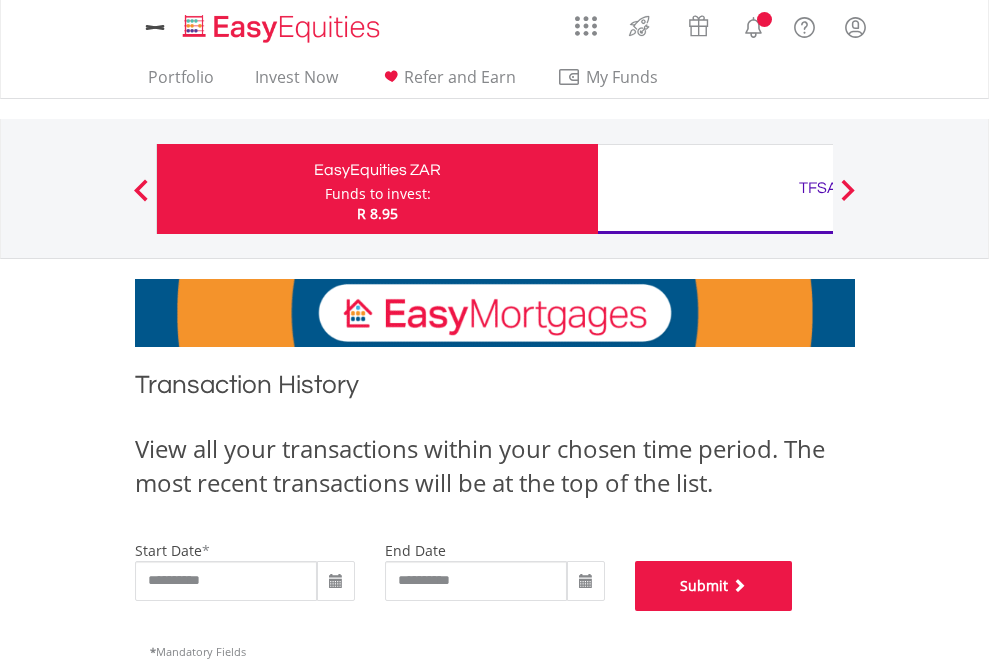 click on "Submit" at bounding box center (714, 586) 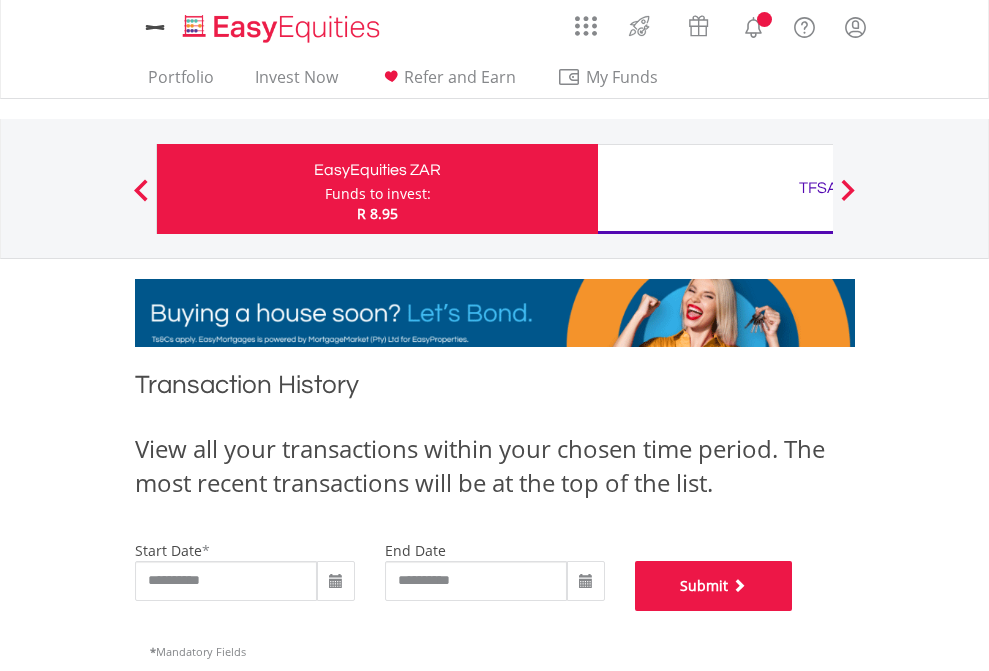 scroll, scrollTop: 811, scrollLeft: 0, axis: vertical 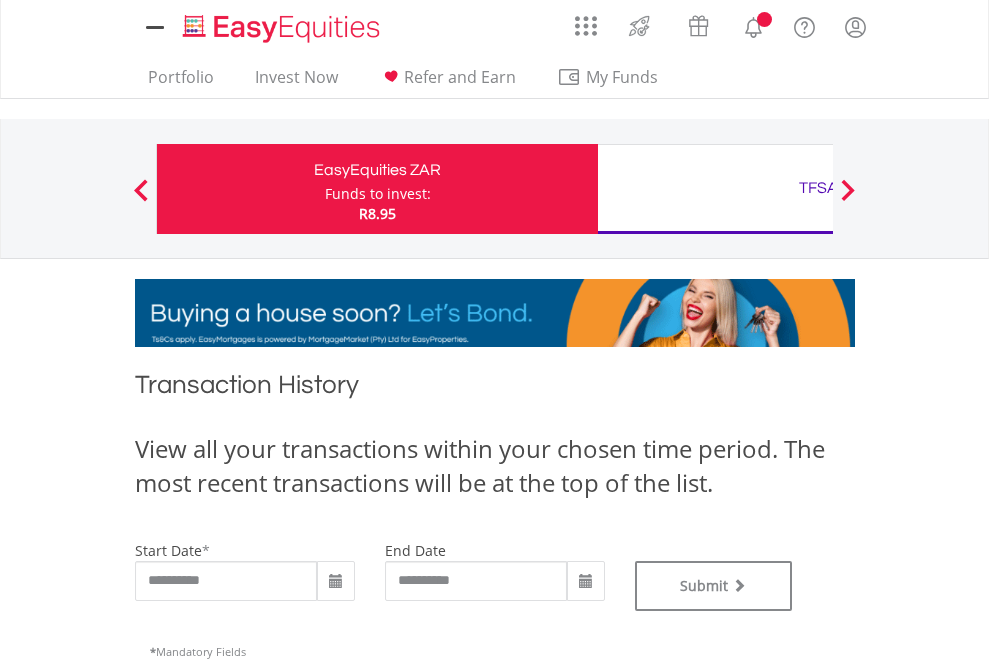 click on "TFSA" at bounding box center [818, 188] 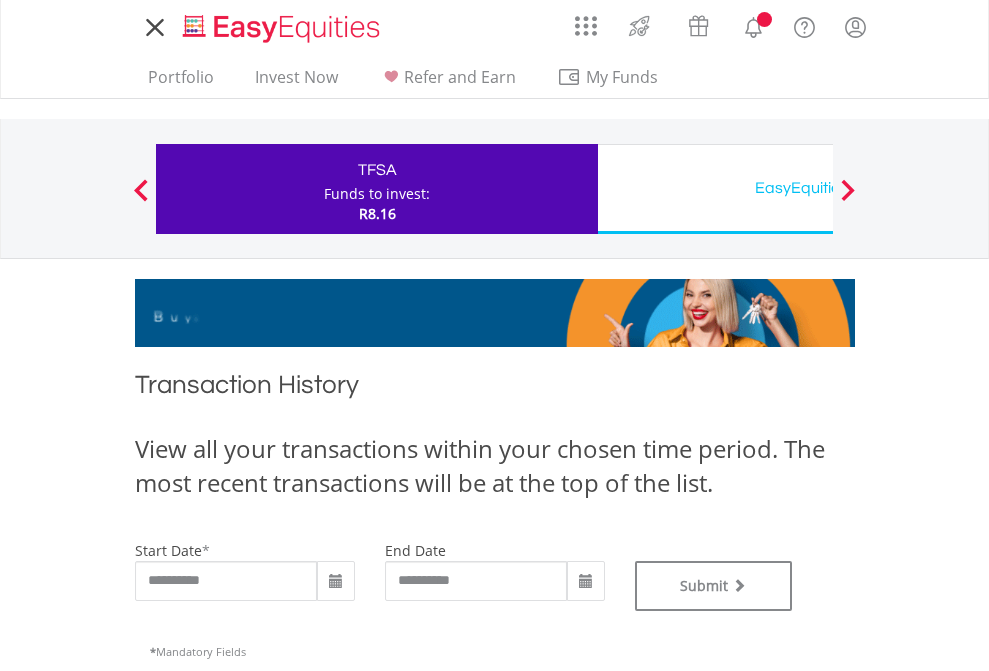 scroll, scrollTop: 0, scrollLeft: 0, axis: both 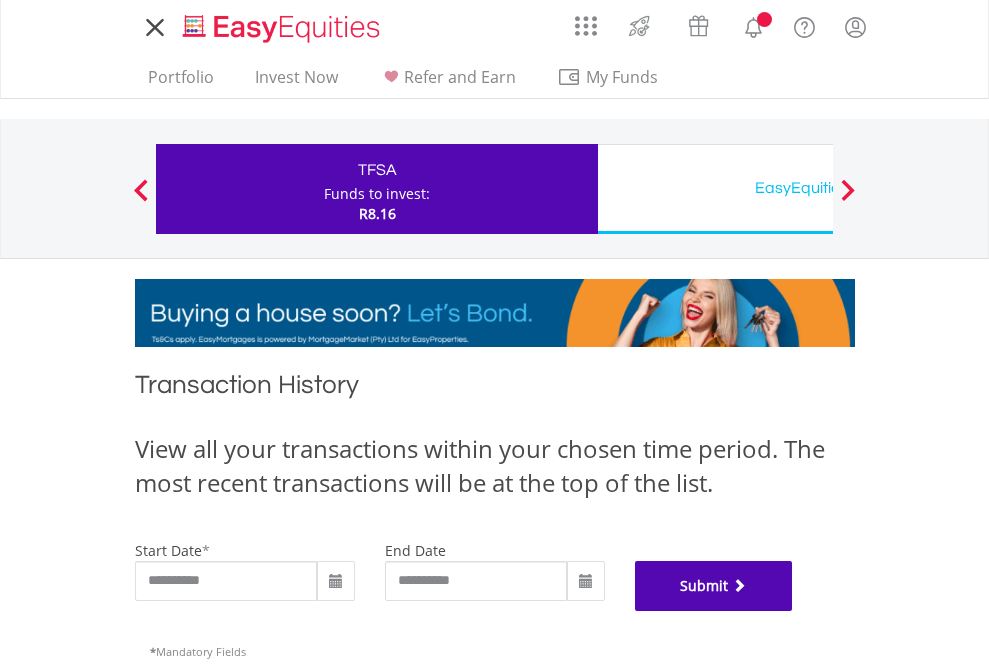click on "Submit" at bounding box center (714, 586) 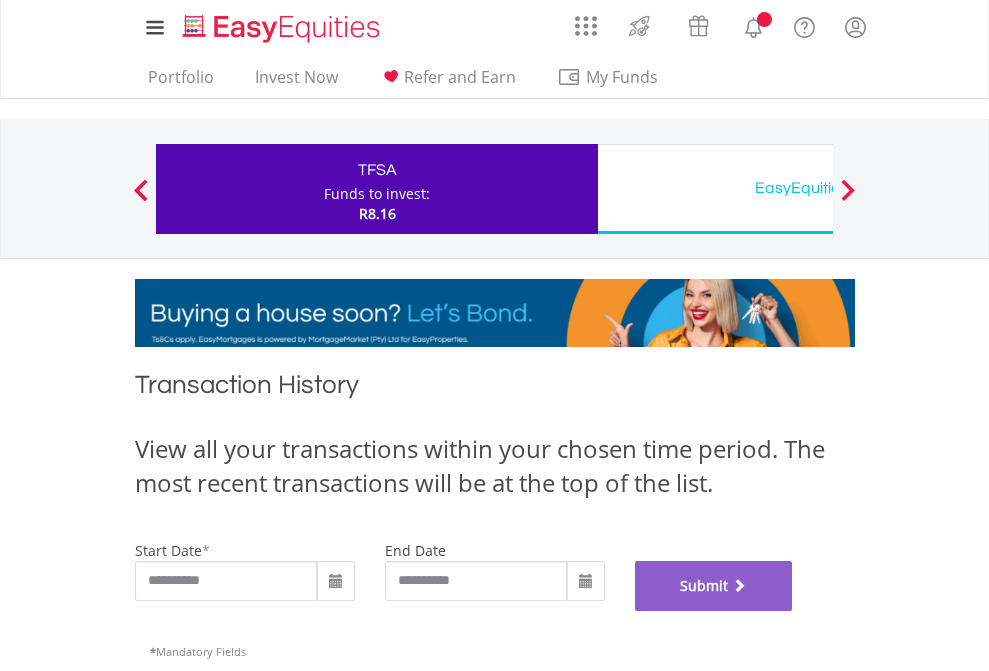 scroll, scrollTop: 811, scrollLeft: 0, axis: vertical 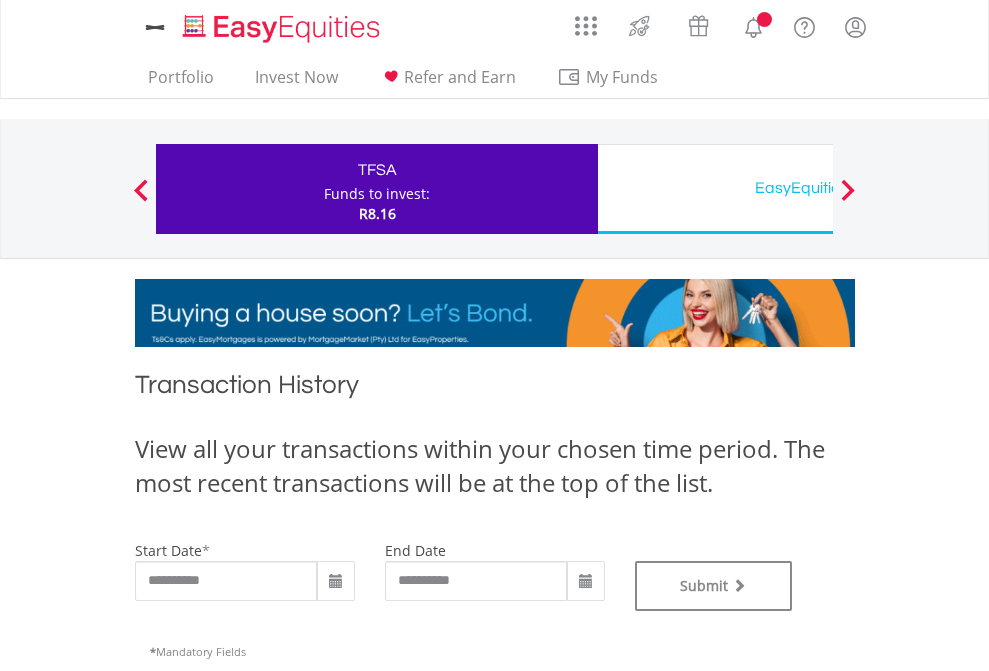 click on "EasyEquities USD" at bounding box center [818, 188] 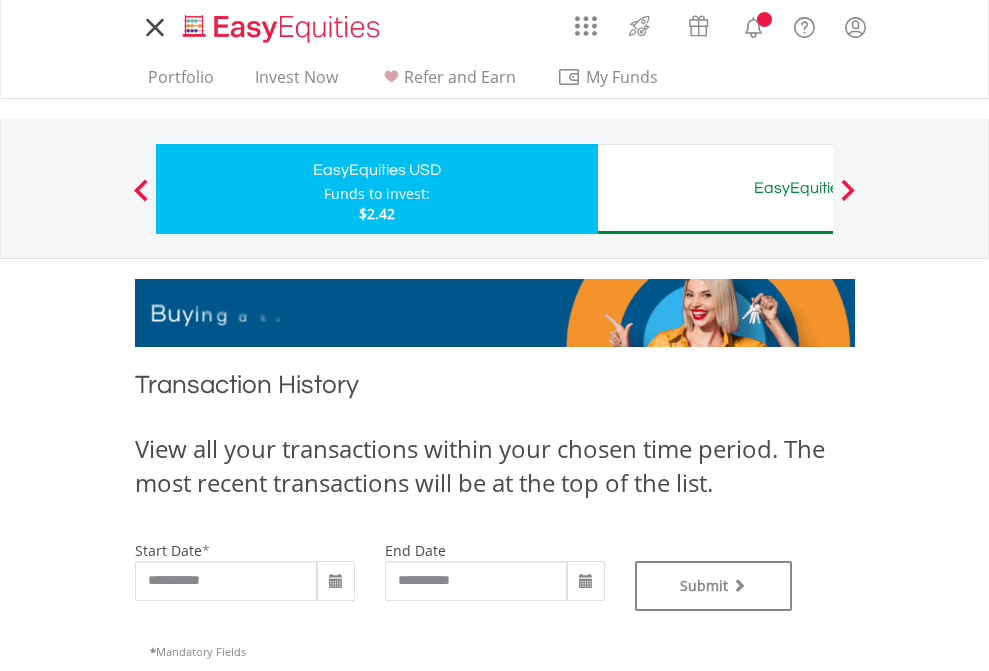 scroll, scrollTop: 0, scrollLeft: 0, axis: both 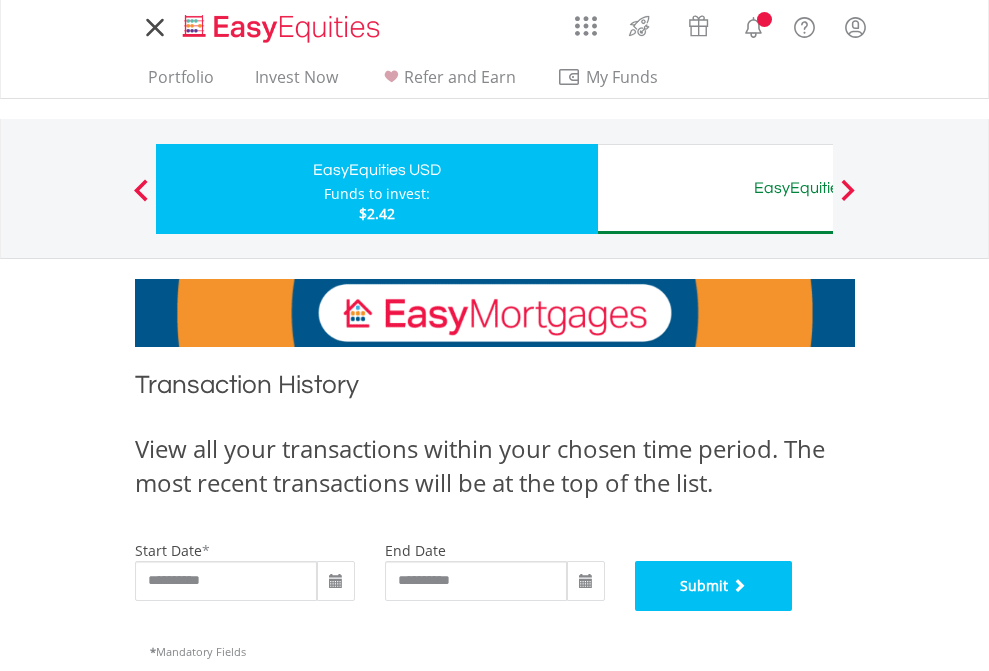 click on "Submit" at bounding box center [714, 586] 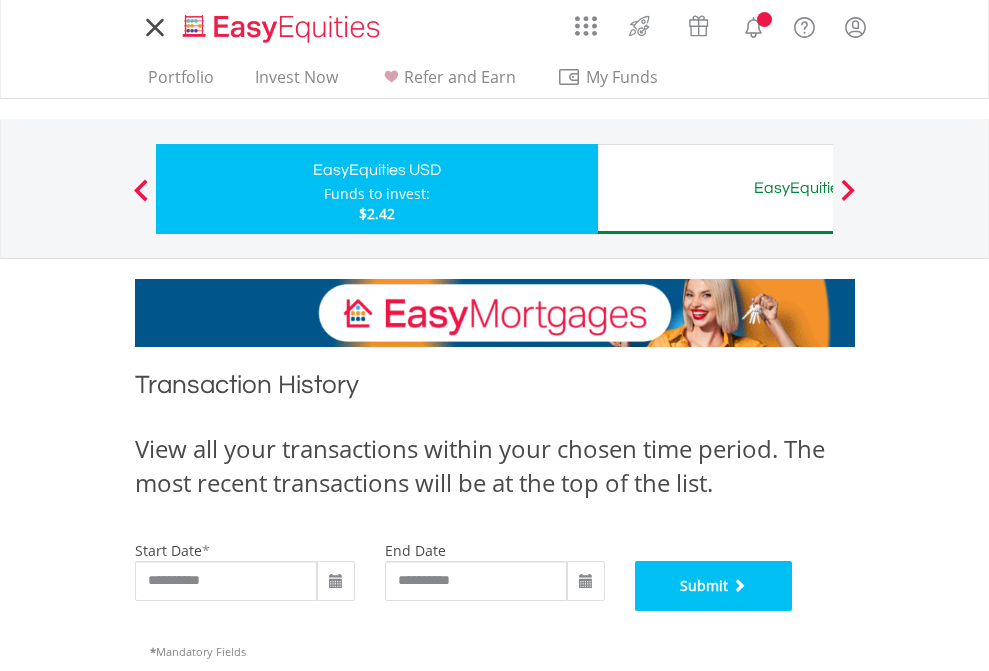 scroll, scrollTop: 811, scrollLeft: 0, axis: vertical 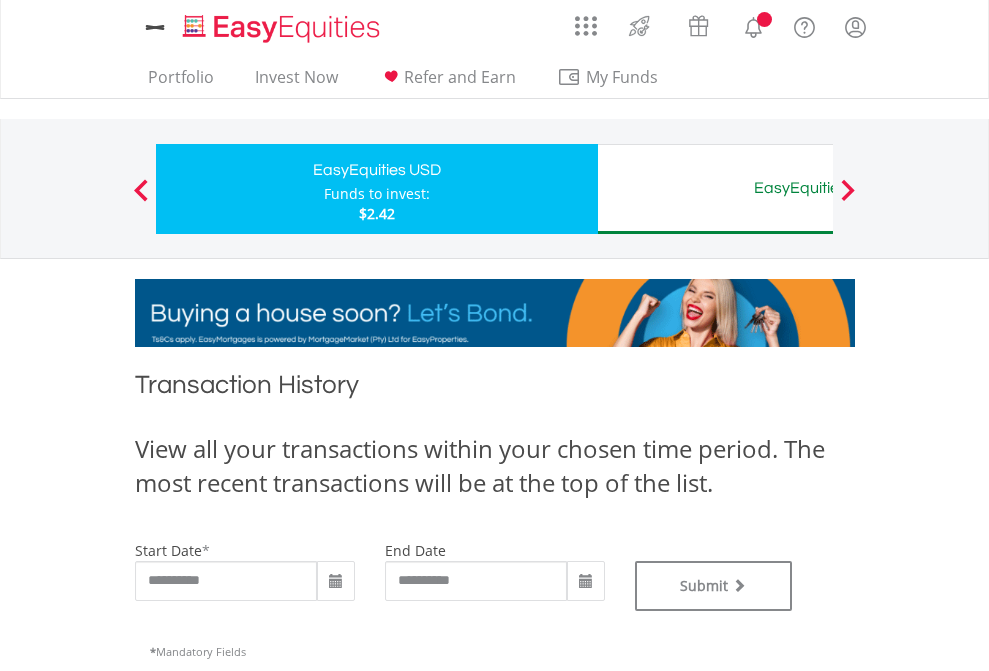 click on "EasyEquities AUD" at bounding box center (818, 188) 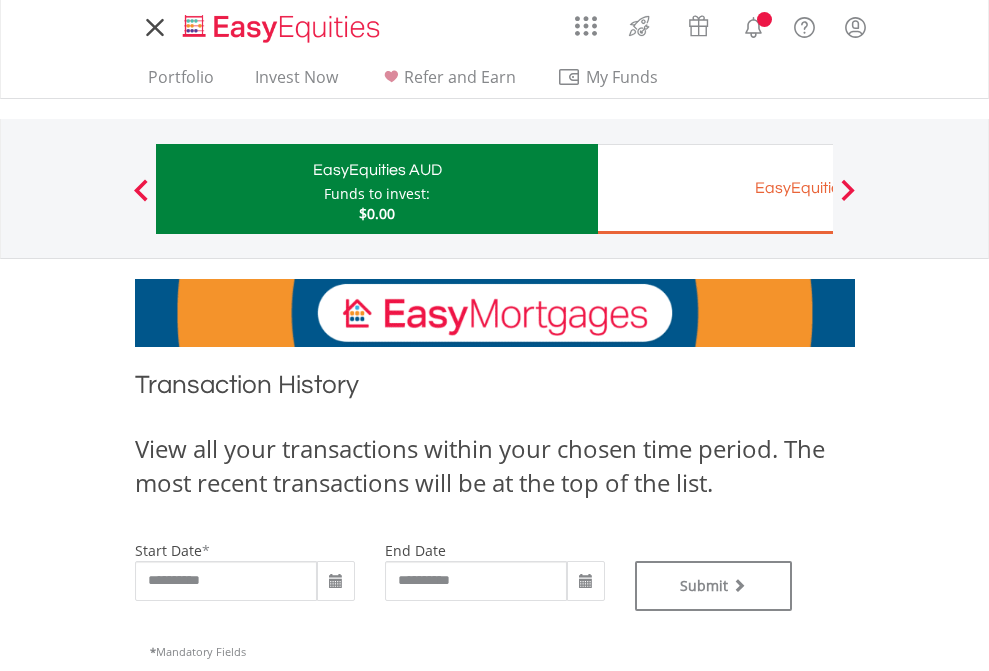 scroll, scrollTop: 0, scrollLeft: 0, axis: both 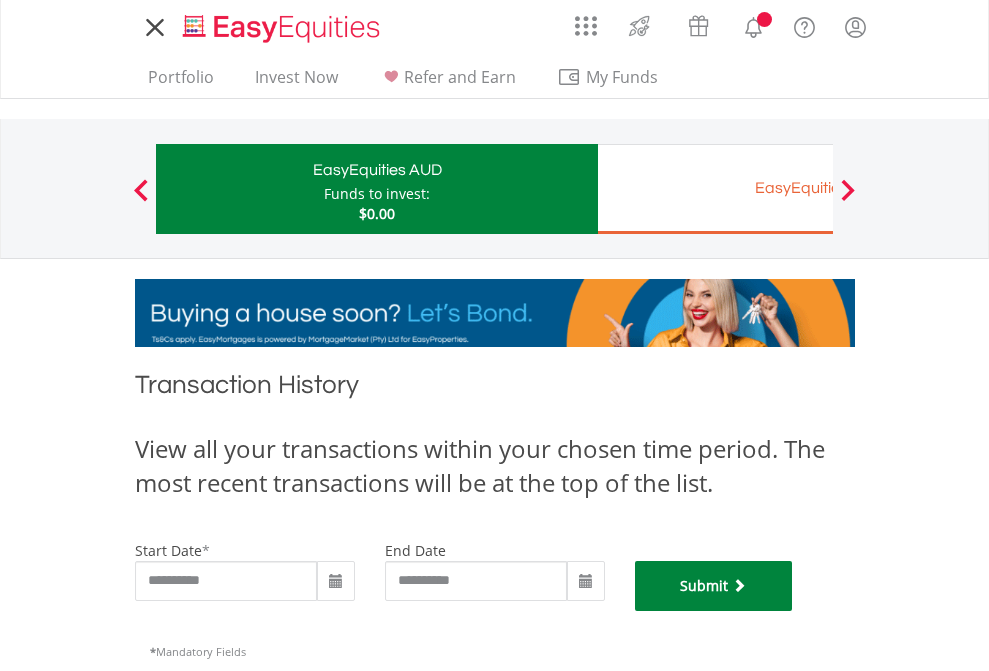 click on "Submit" at bounding box center (714, 586) 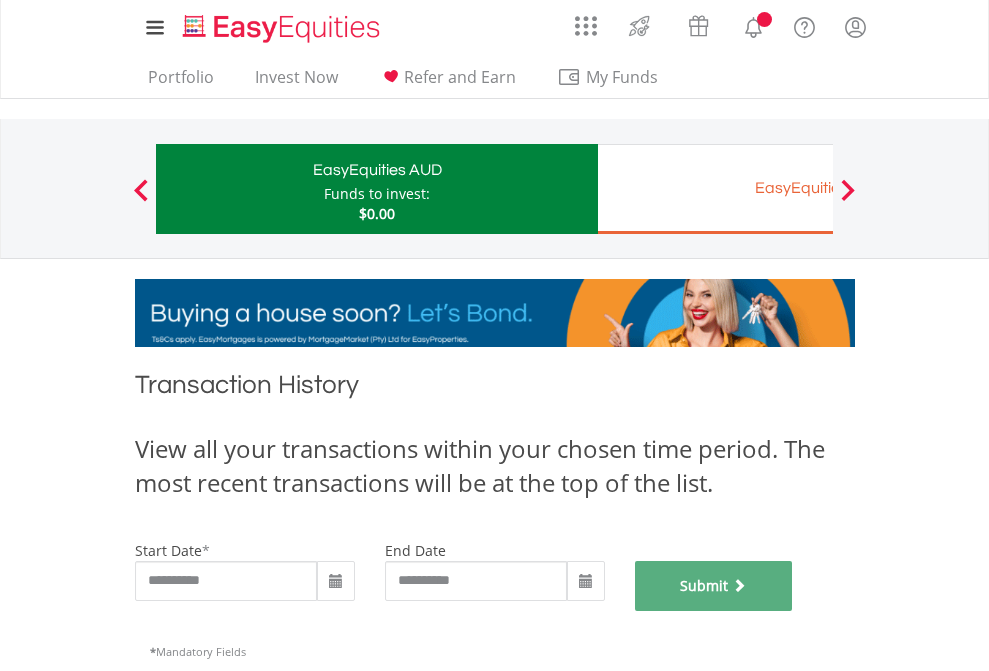 scroll, scrollTop: 811, scrollLeft: 0, axis: vertical 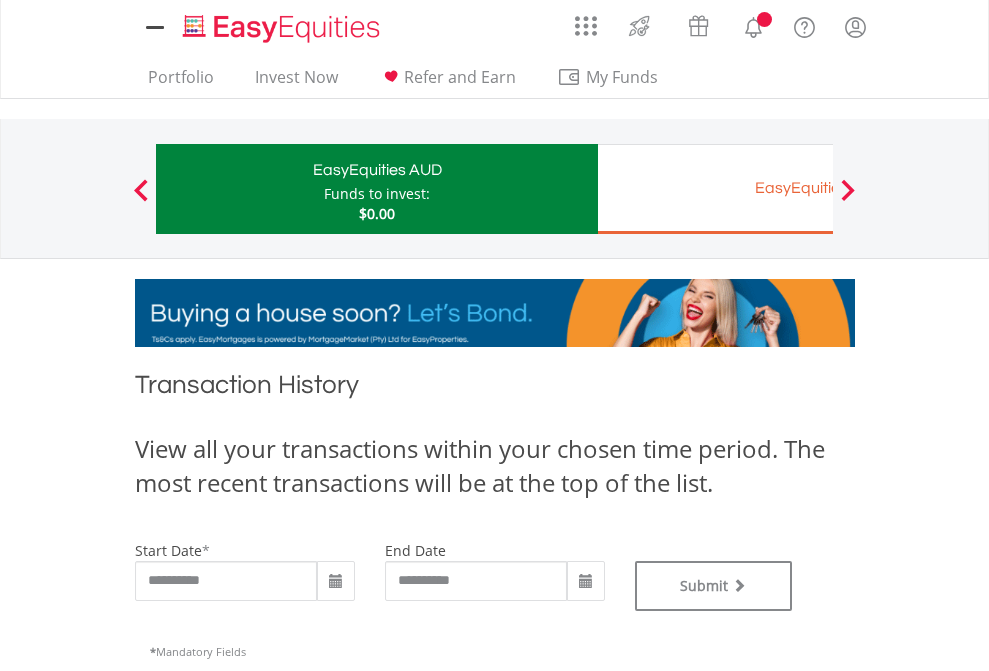 click on "EasyEquities EUR" at bounding box center [818, 188] 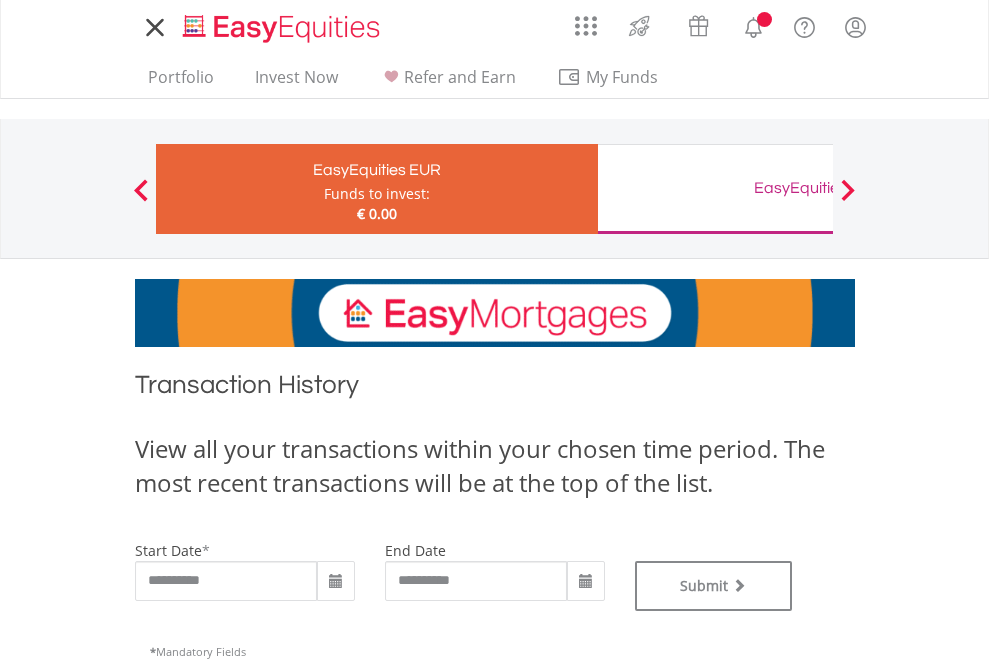 scroll, scrollTop: 0, scrollLeft: 0, axis: both 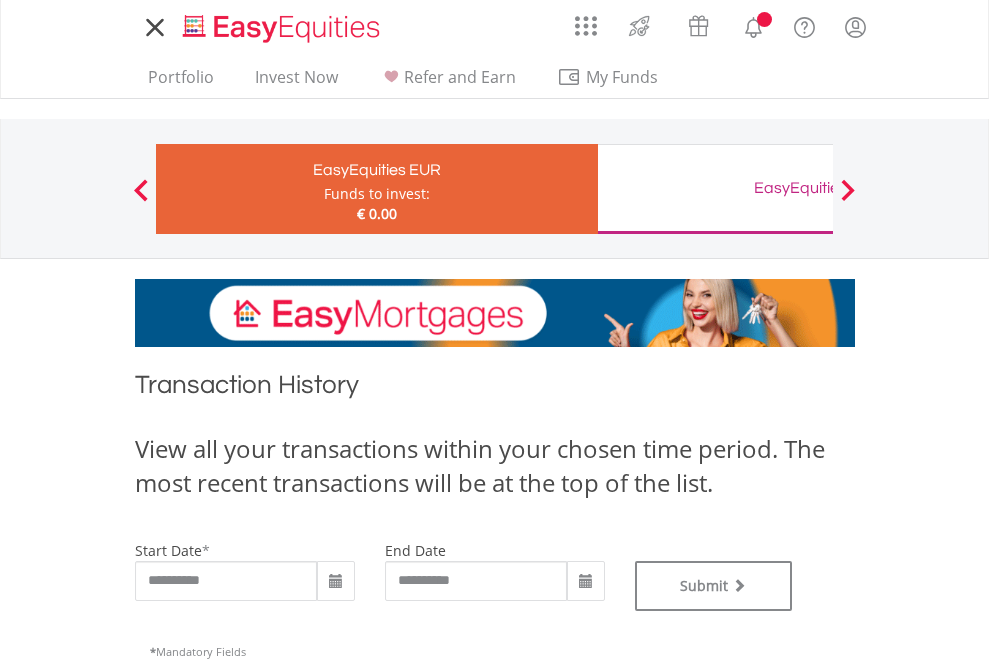 type on "**********" 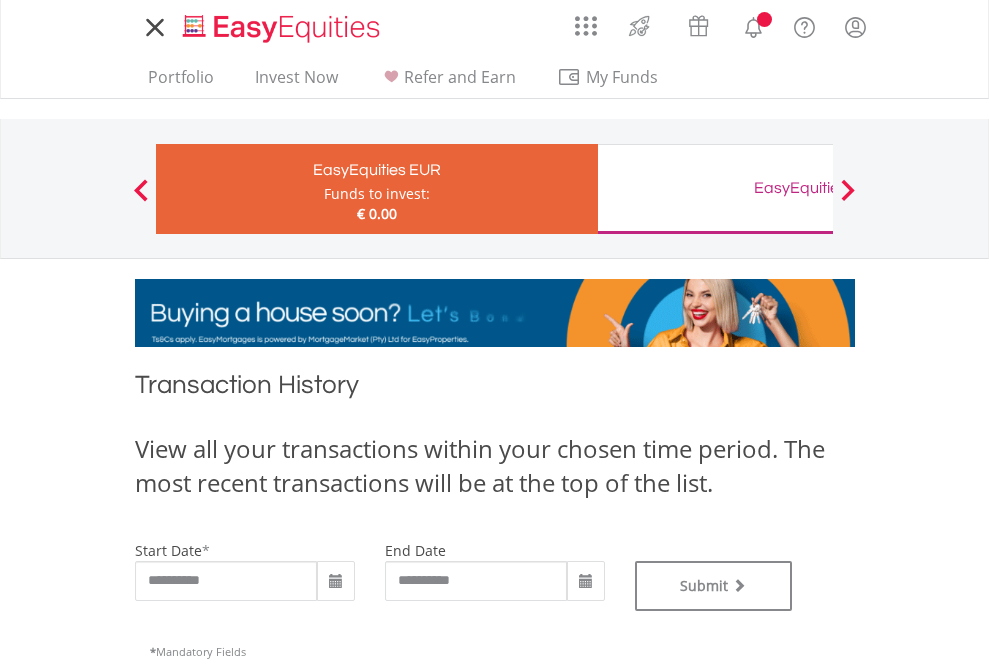 type on "**********" 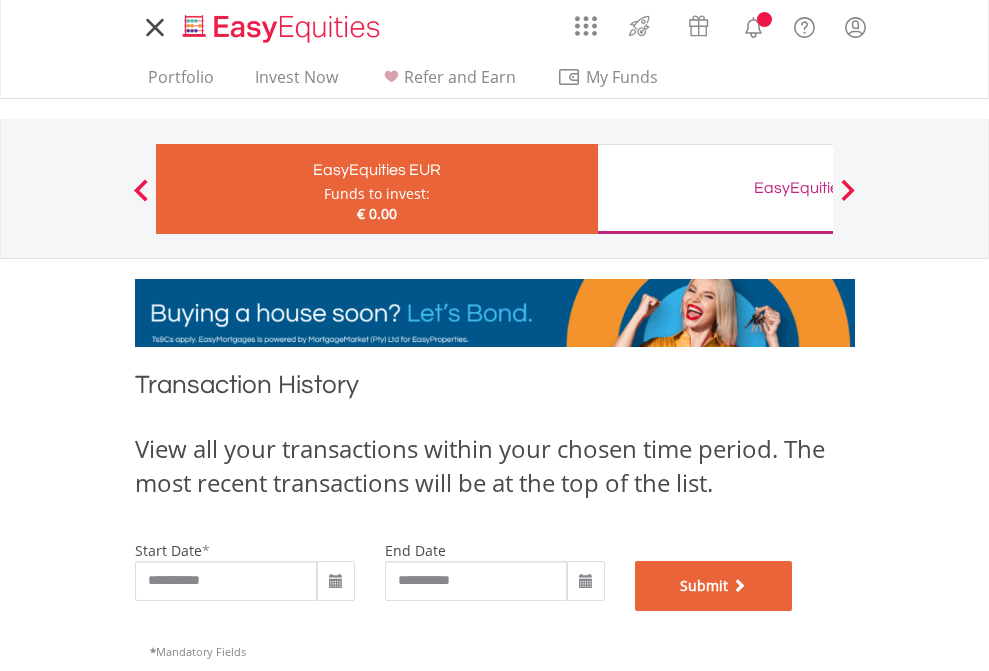 click on "Submit" at bounding box center (714, 586) 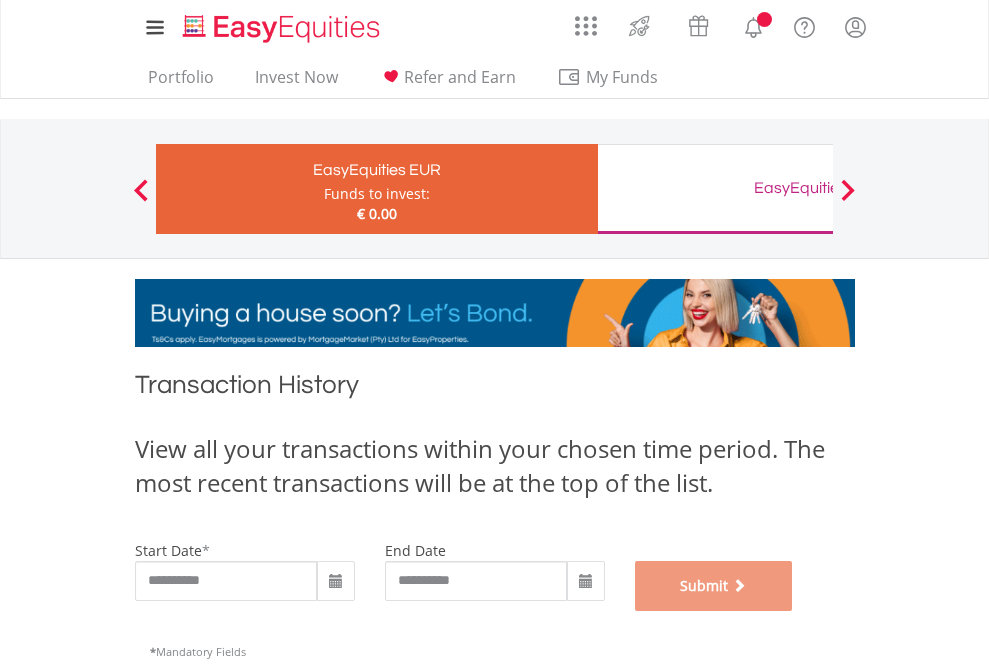 scroll, scrollTop: 811, scrollLeft: 0, axis: vertical 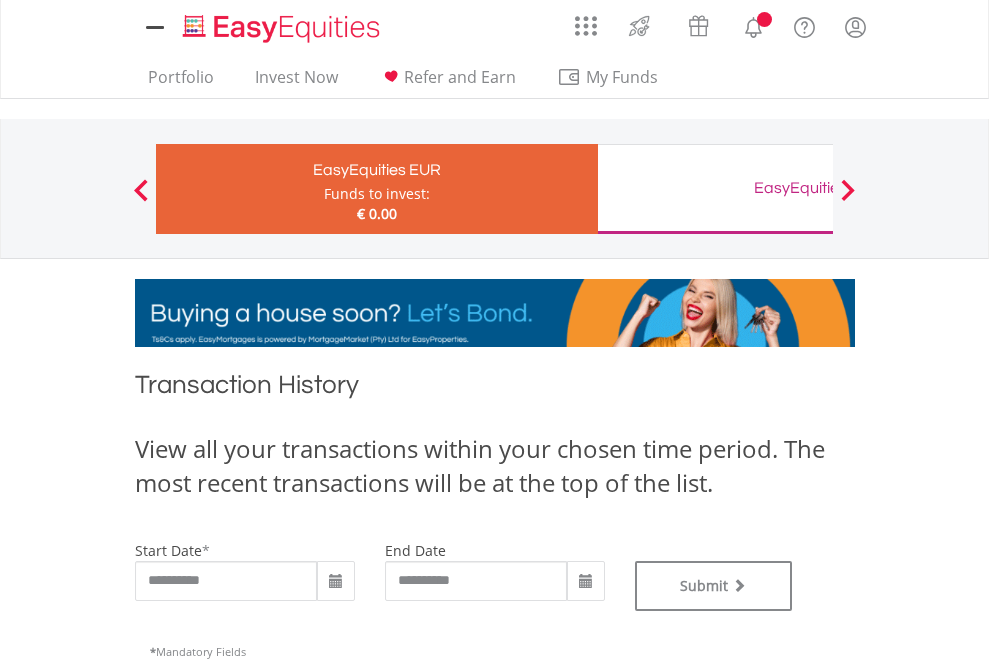 click on "EasyEquities GBP" at bounding box center (818, 188) 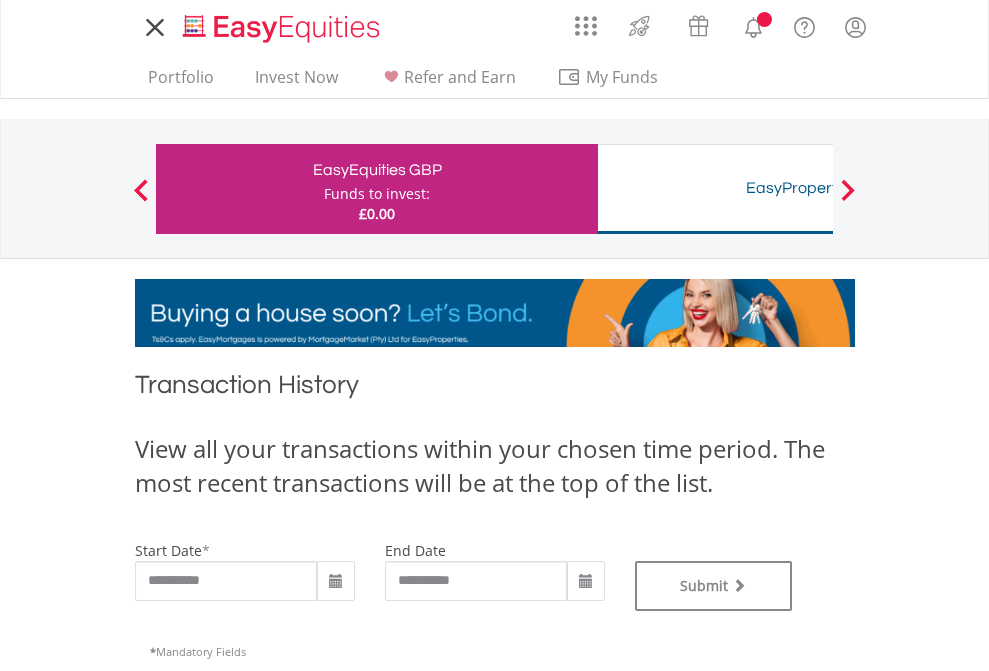 scroll, scrollTop: 0, scrollLeft: 0, axis: both 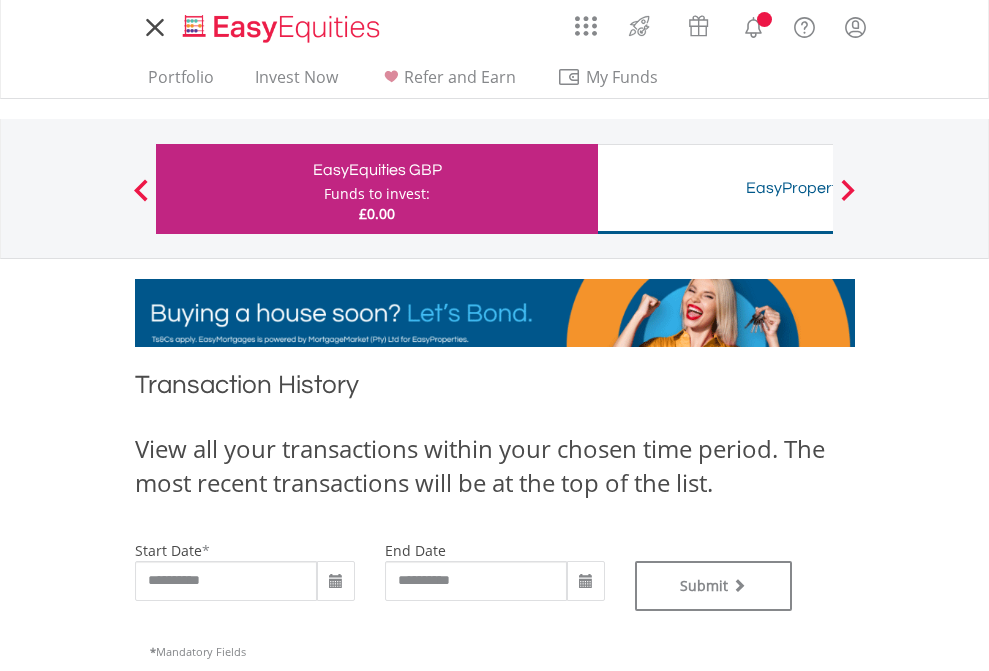 type on "**********" 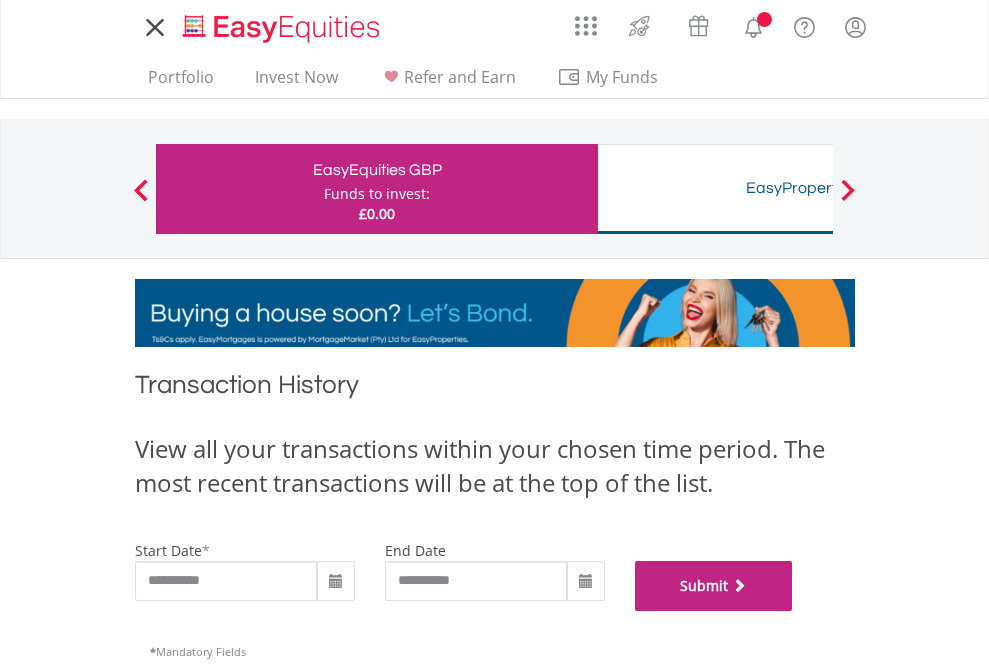 click on "Submit" at bounding box center (714, 586) 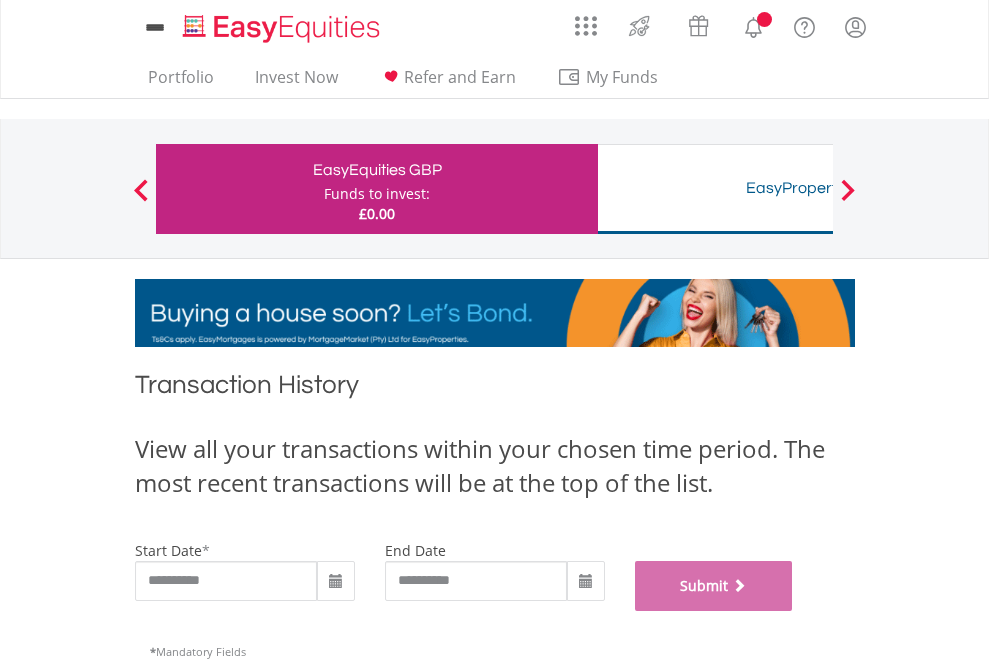 scroll, scrollTop: 811, scrollLeft: 0, axis: vertical 